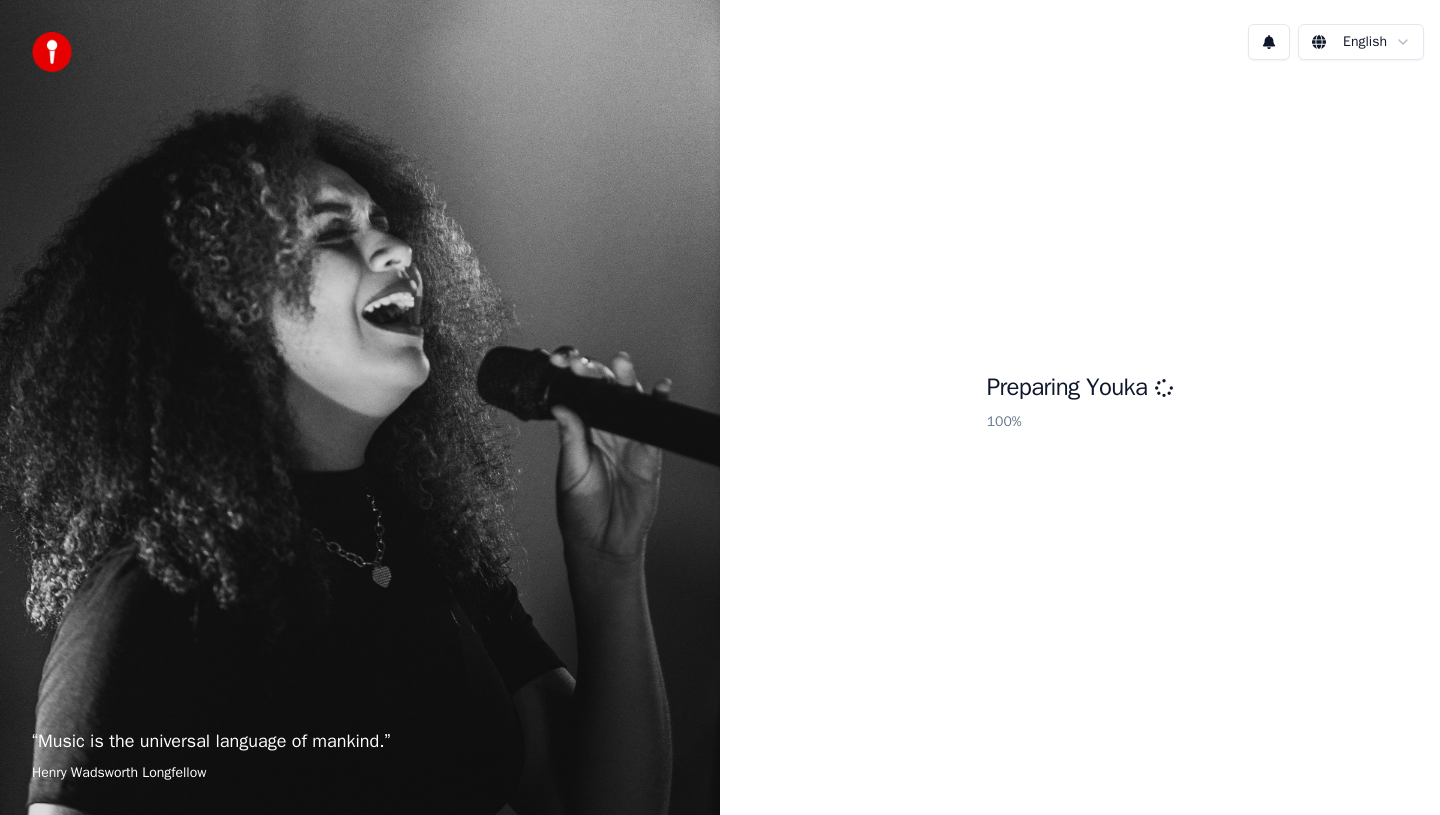 scroll, scrollTop: 0, scrollLeft: 0, axis: both 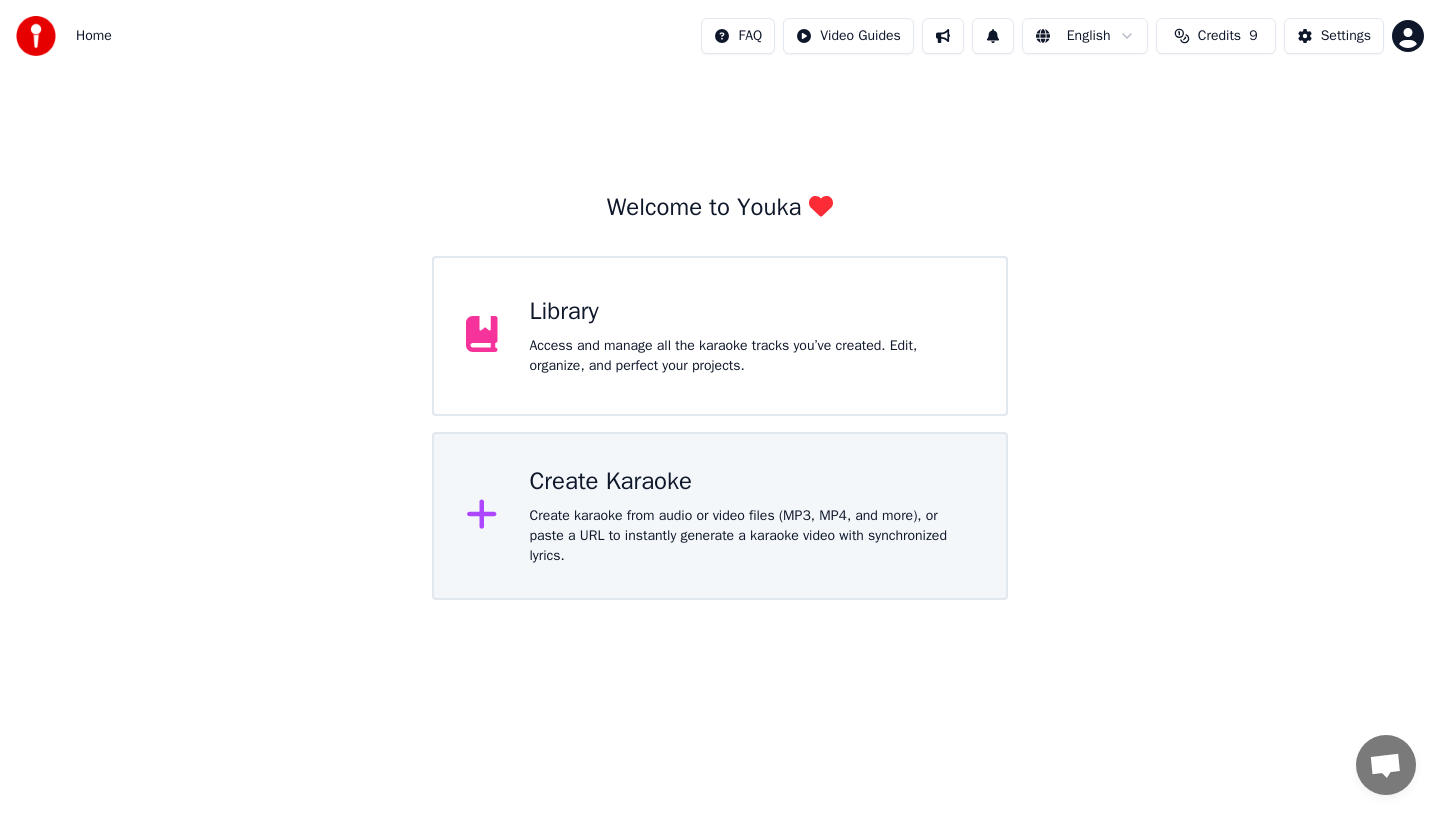 click on "Create Karaoke" at bounding box center [752, 312] 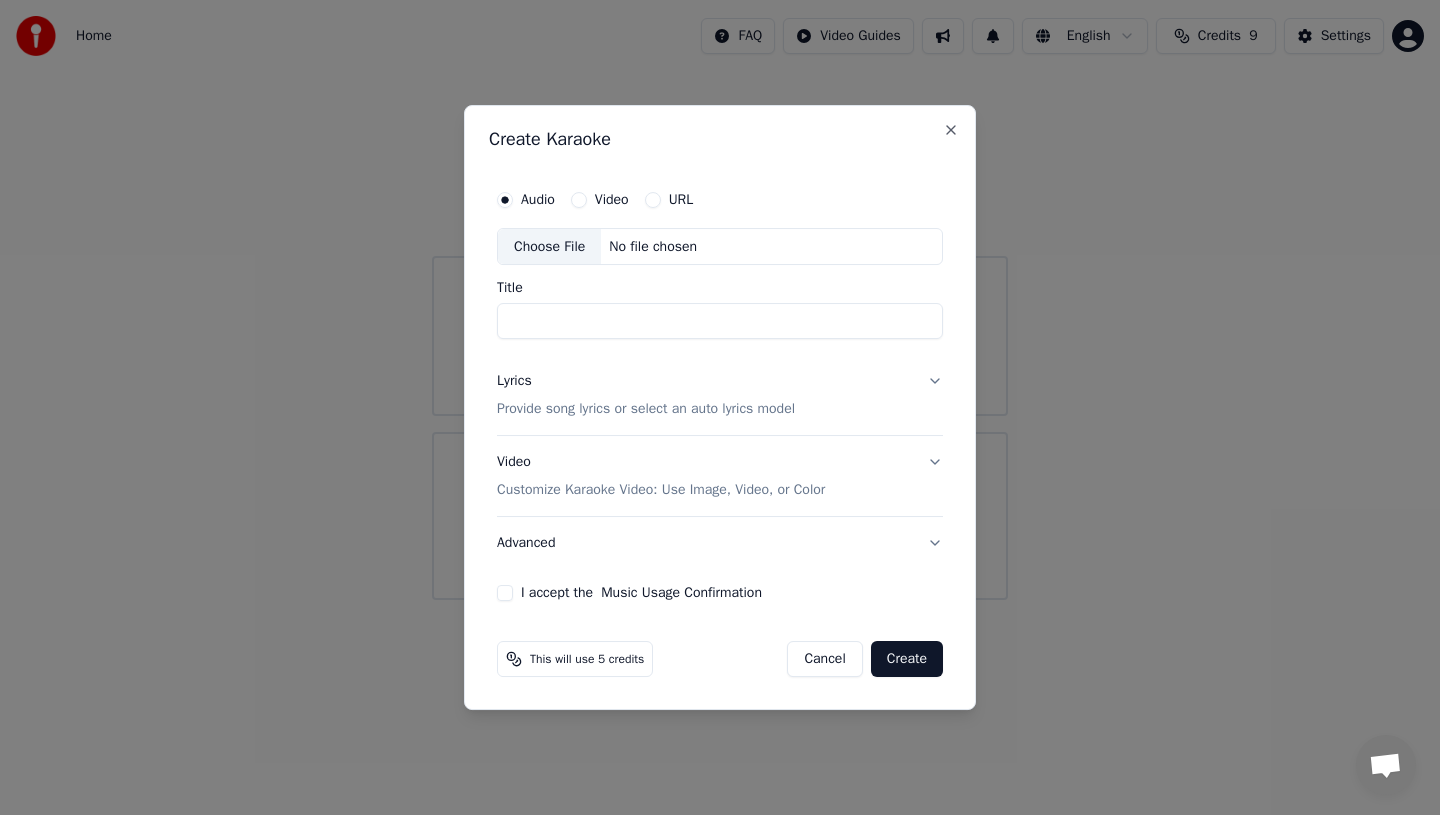 paste on "**********" 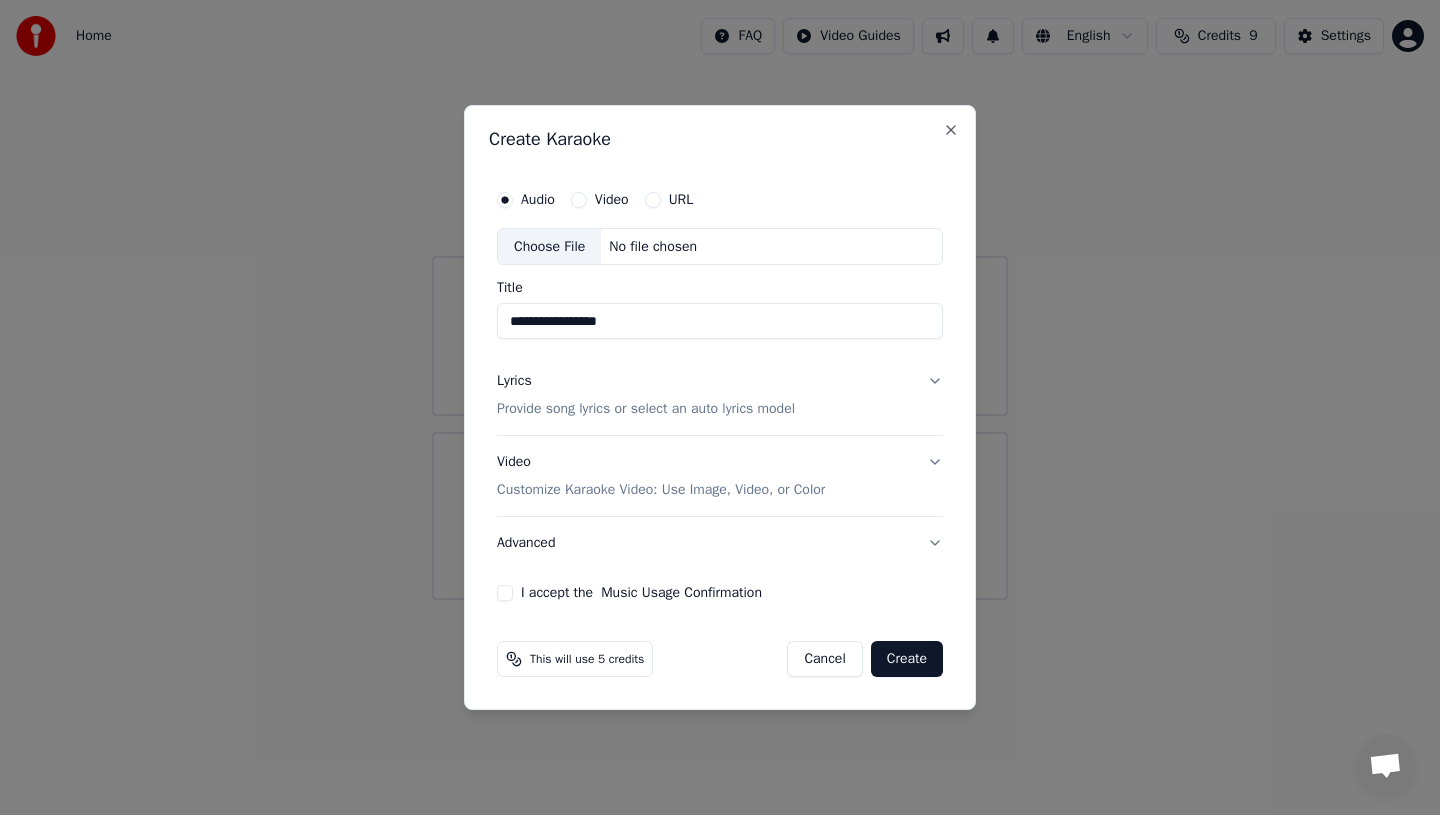 type on "**********" 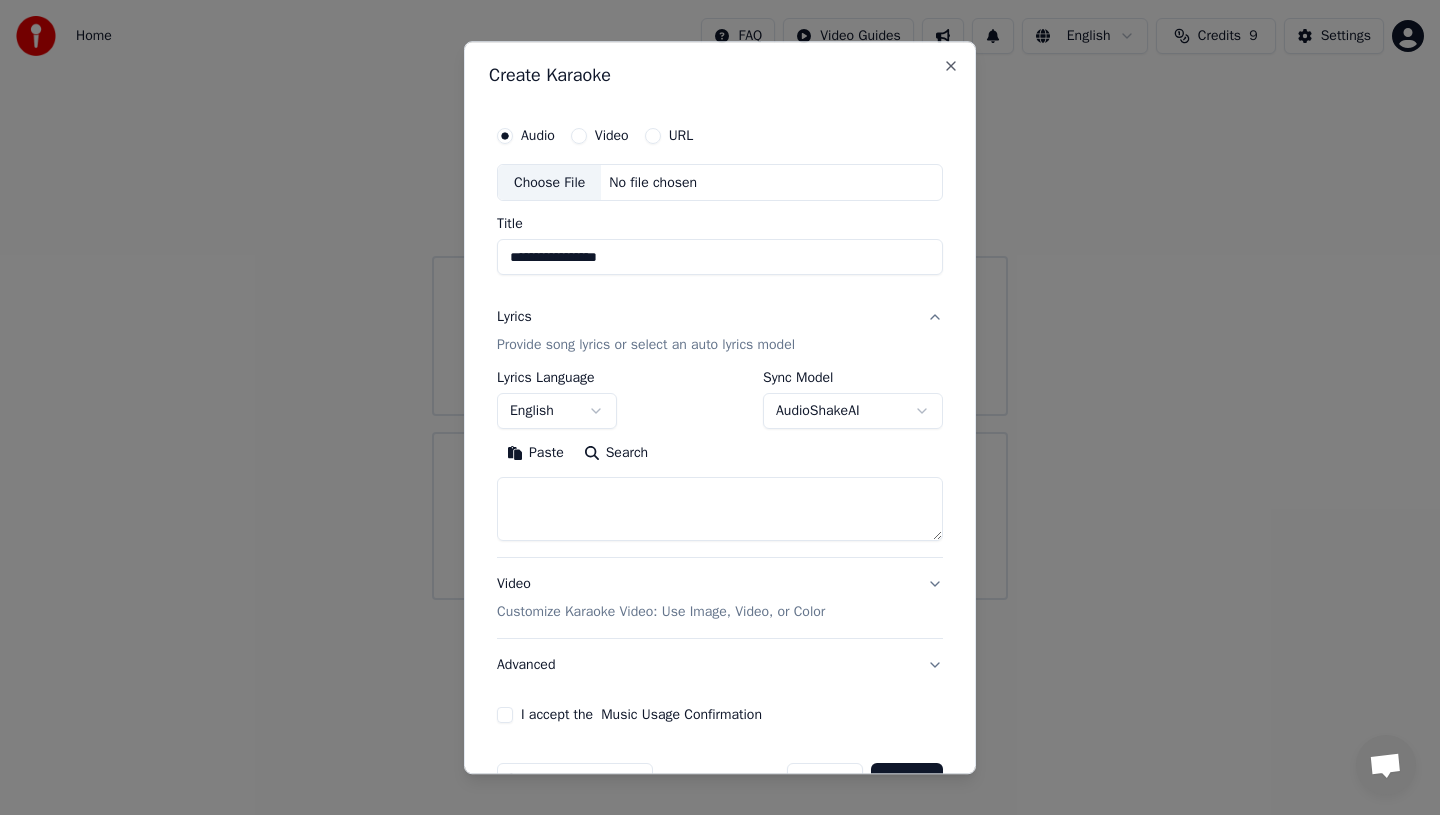type 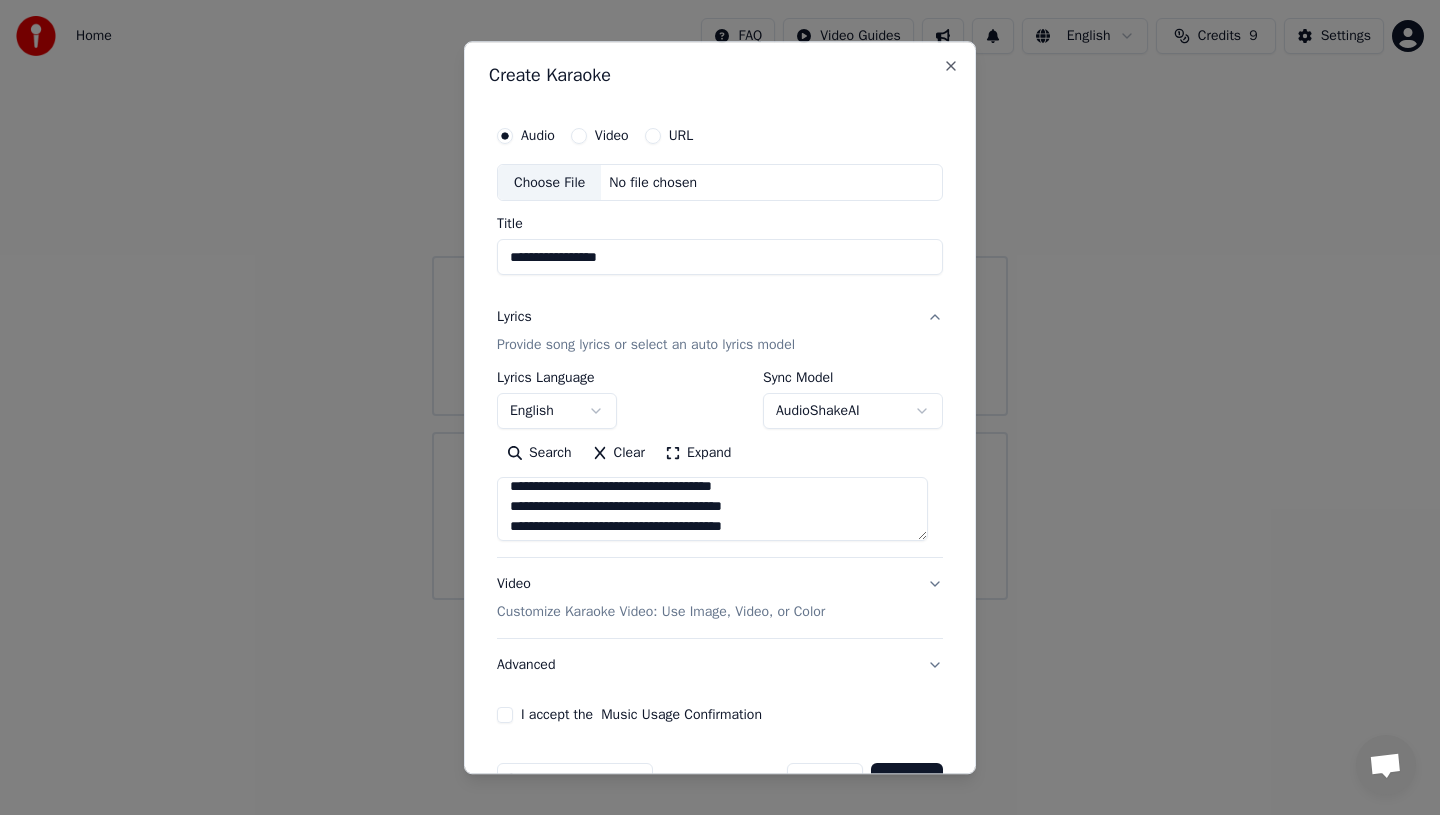 scroll, scrollTop: 0, scrollLeft: 0, axis: both 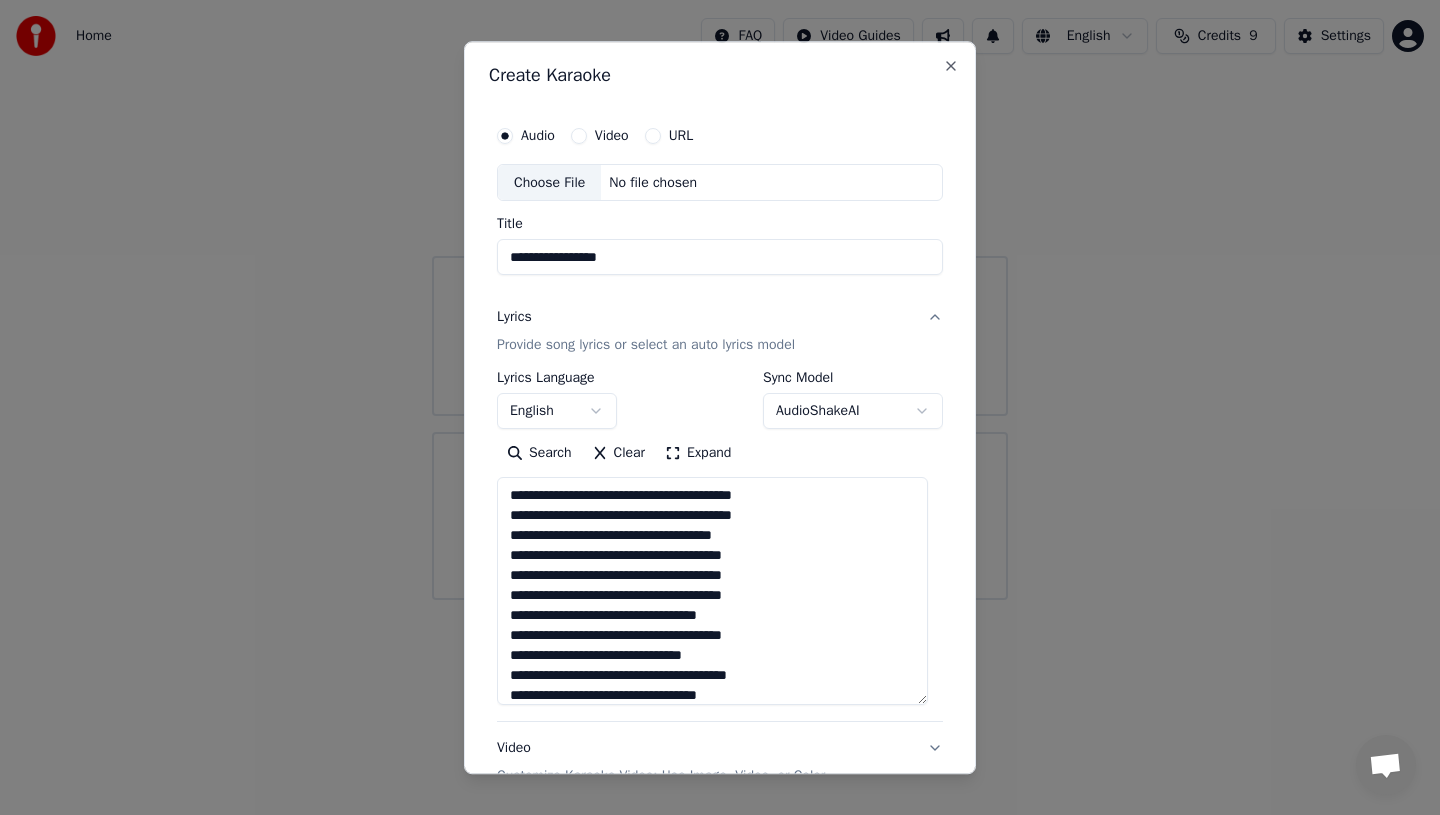 drag, startPoint x: 921, startPoint y: 537, endPoint x: 910, endPoint y: 704, distance: 167.36188 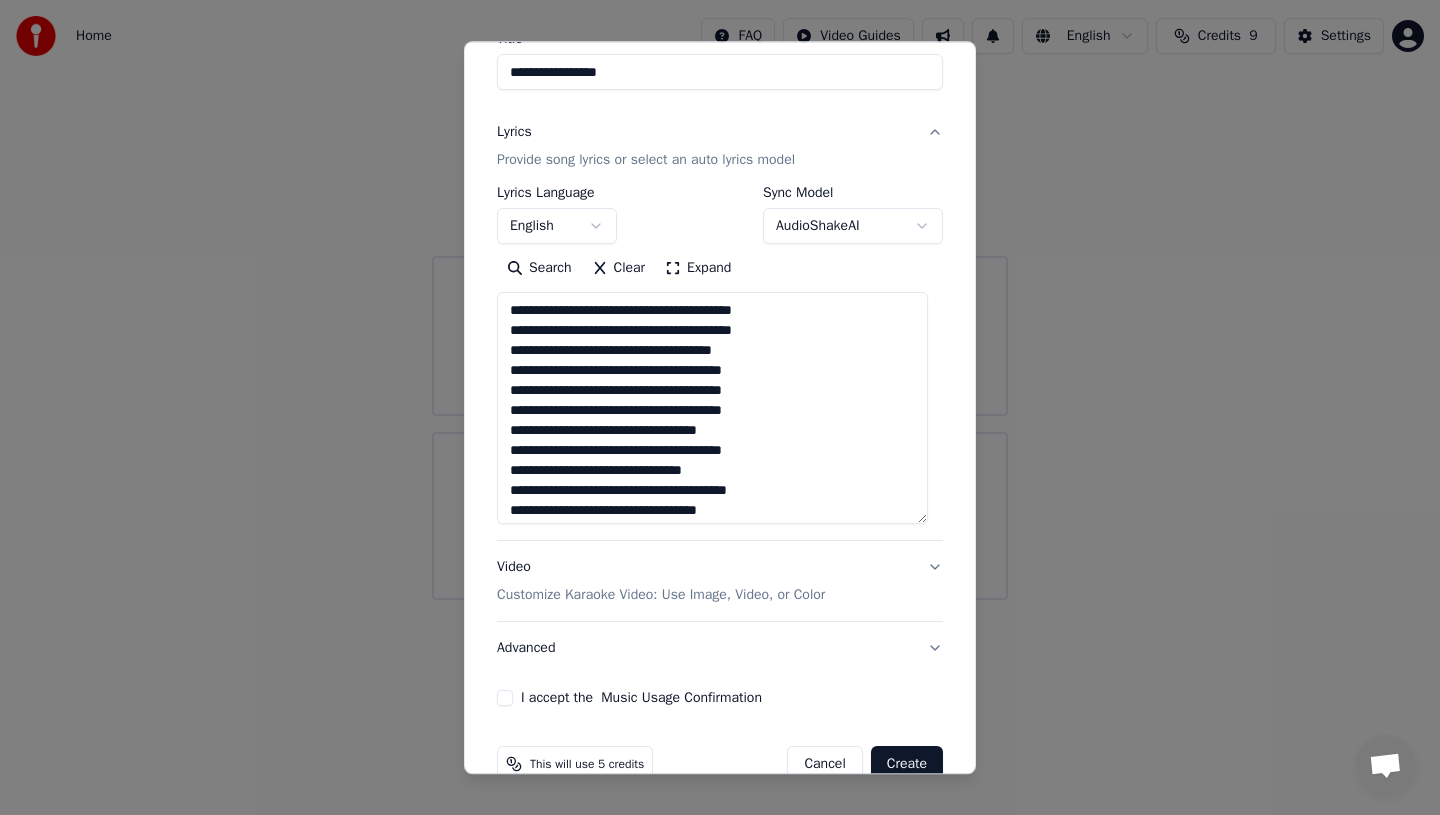 scroll, scrollTop: 188, scrollLeft: 0, axis: vertical 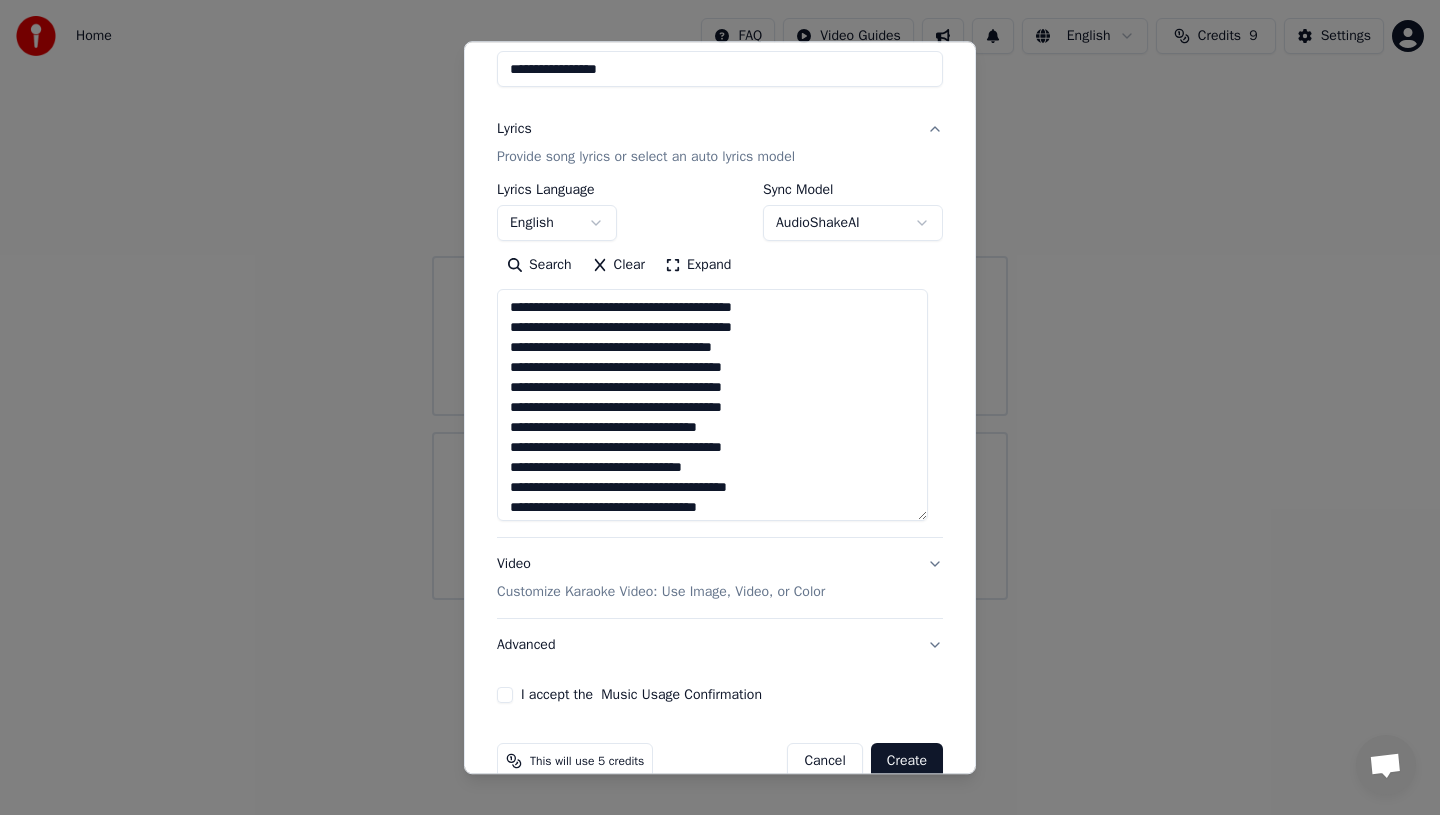 type on "**********" 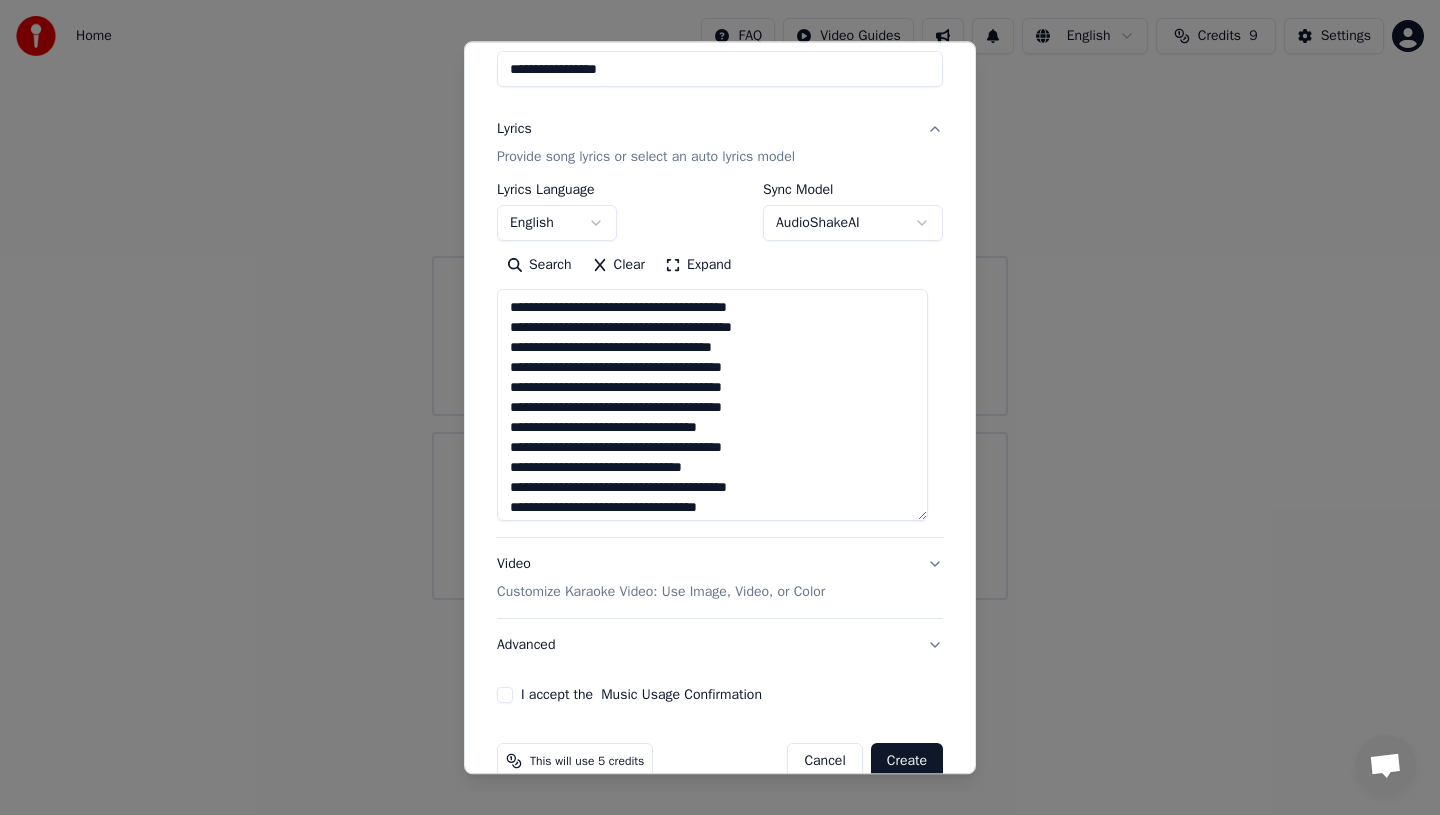 click at bounding box center (712, 406) 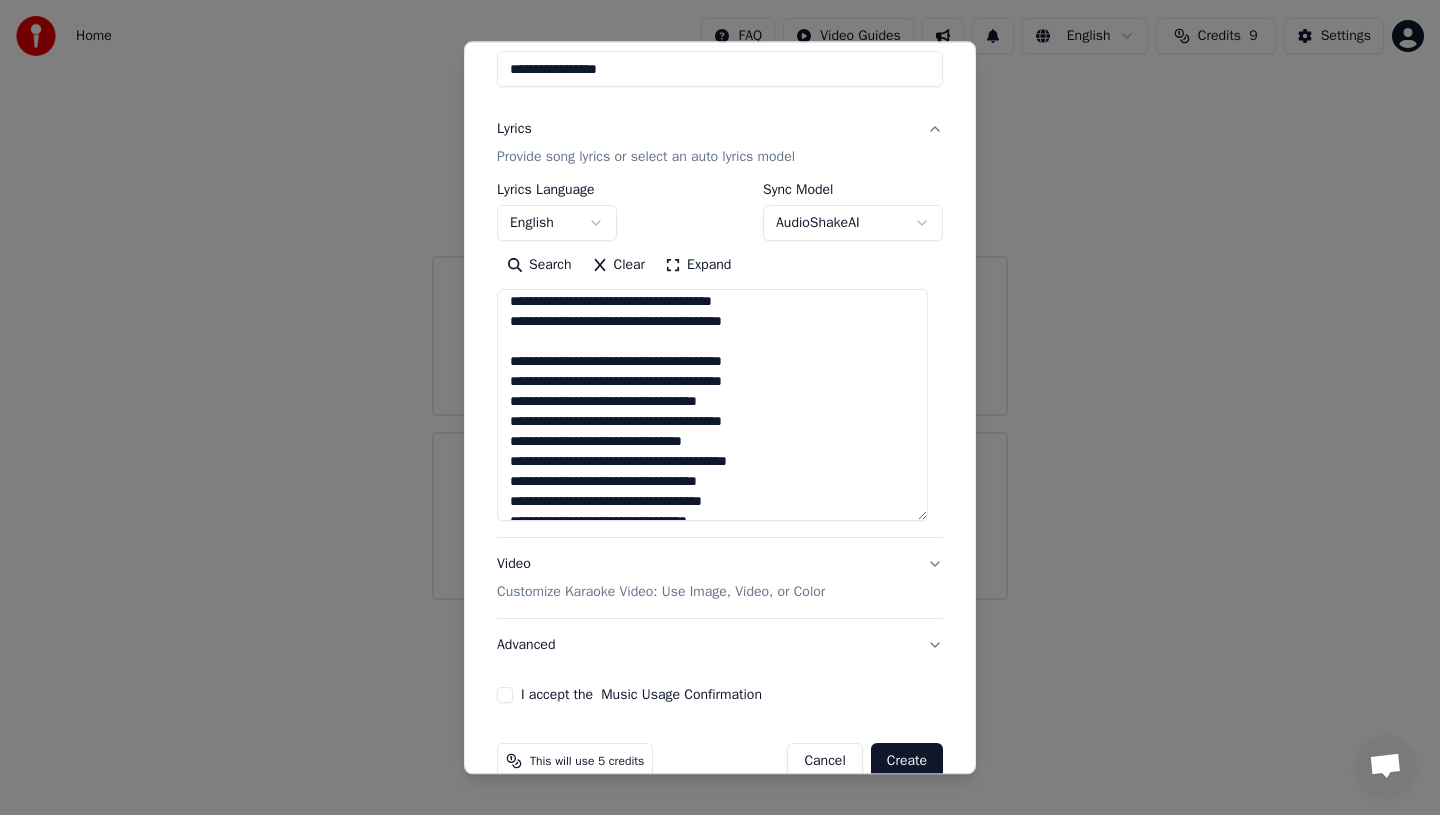 scroll, scrollTop: 50, scrollLeft: 0, axis: vertical 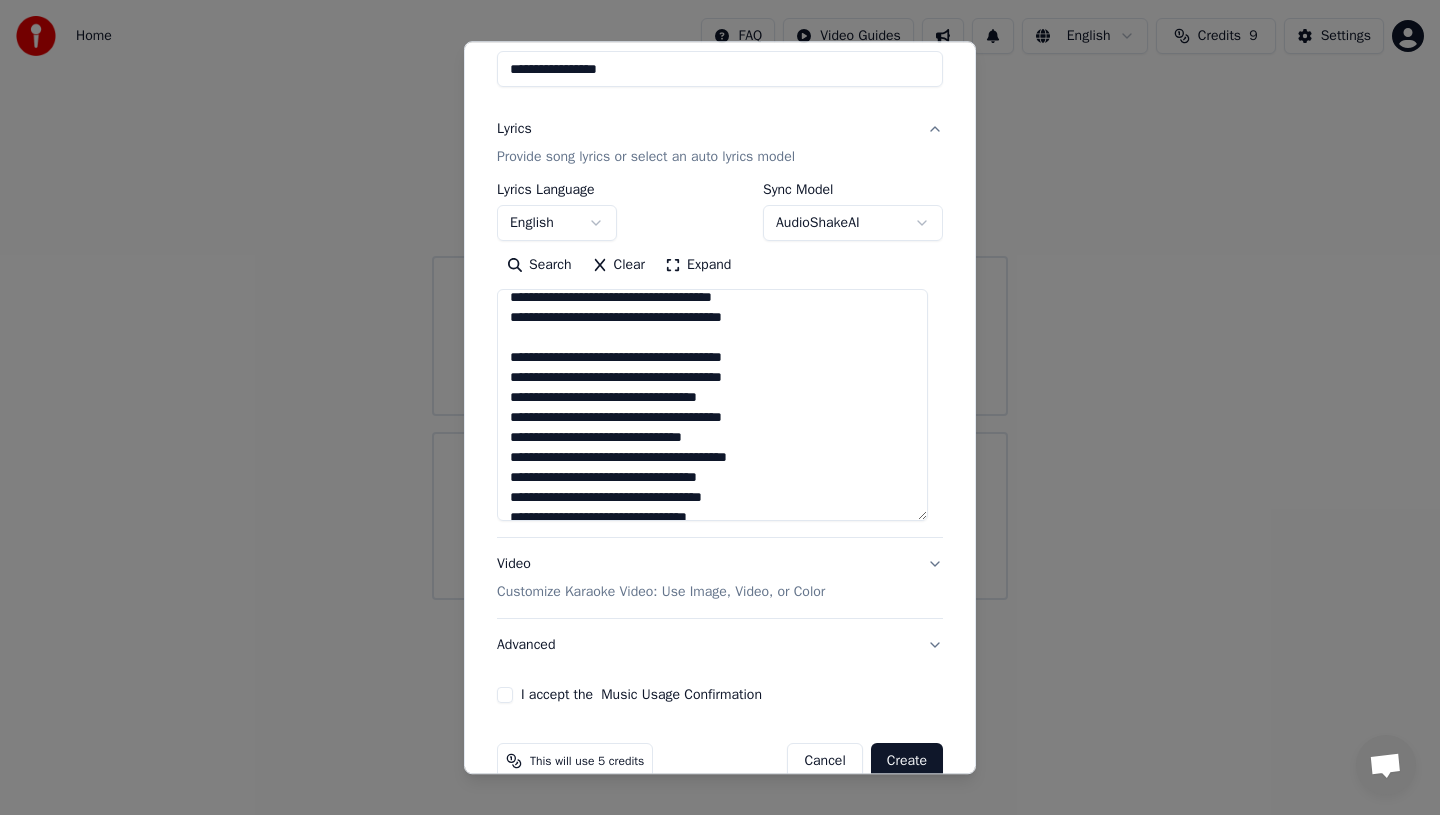 click at bounding box center (712, 406) 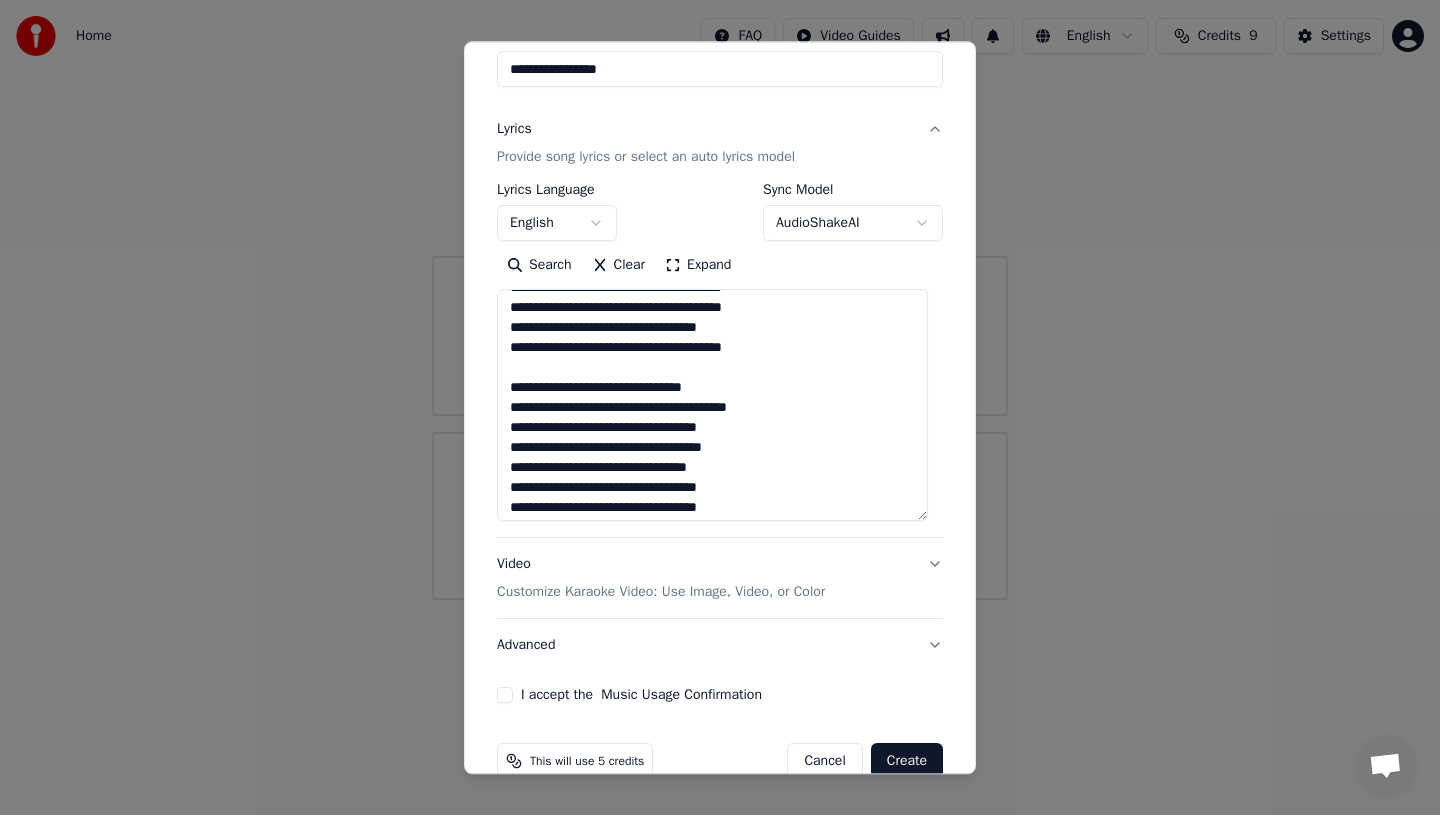 scroll, scrollTop: 130, scrollLeft: 0, axis: vertical 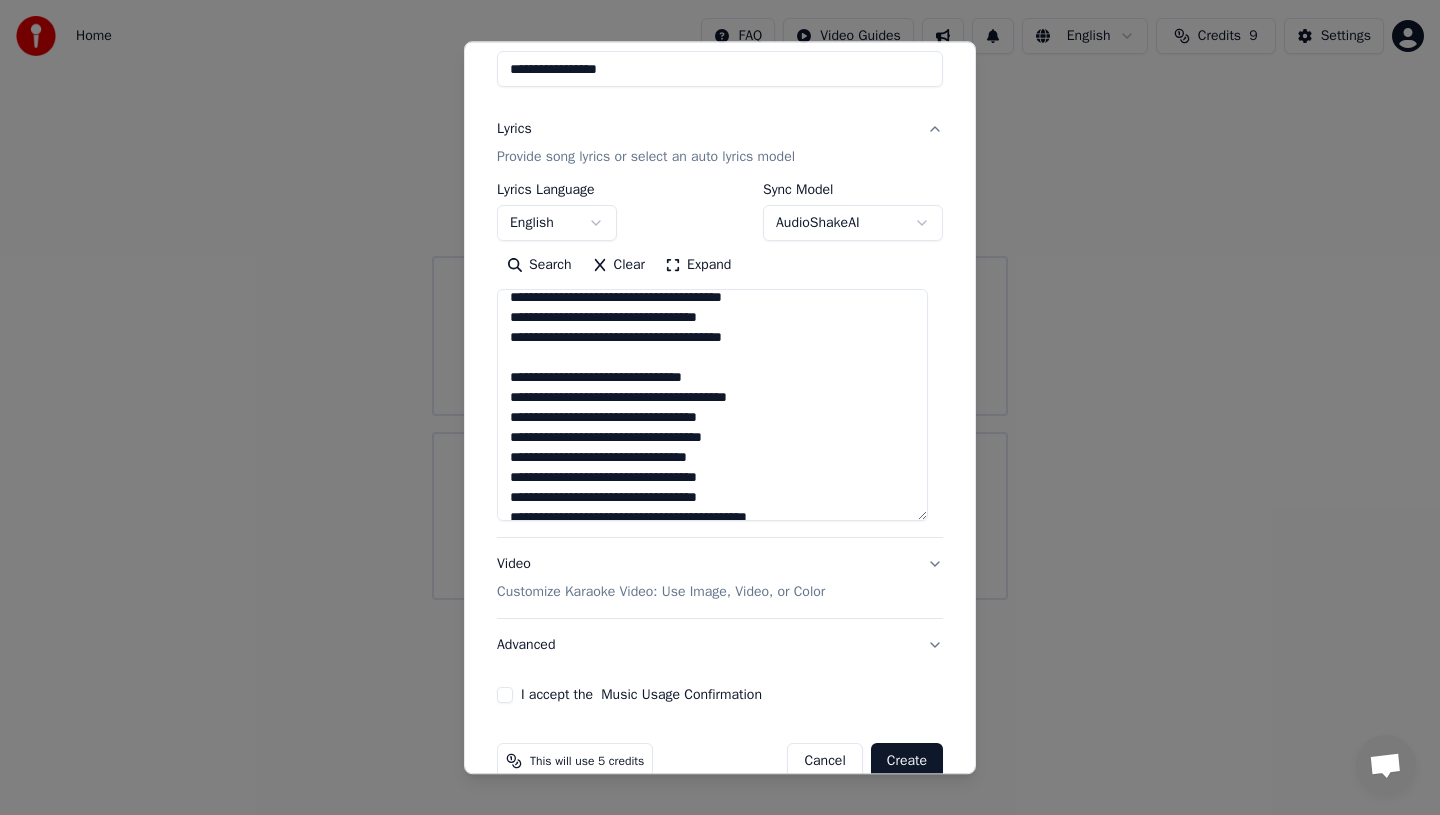 click at bounding box center (712, 406) 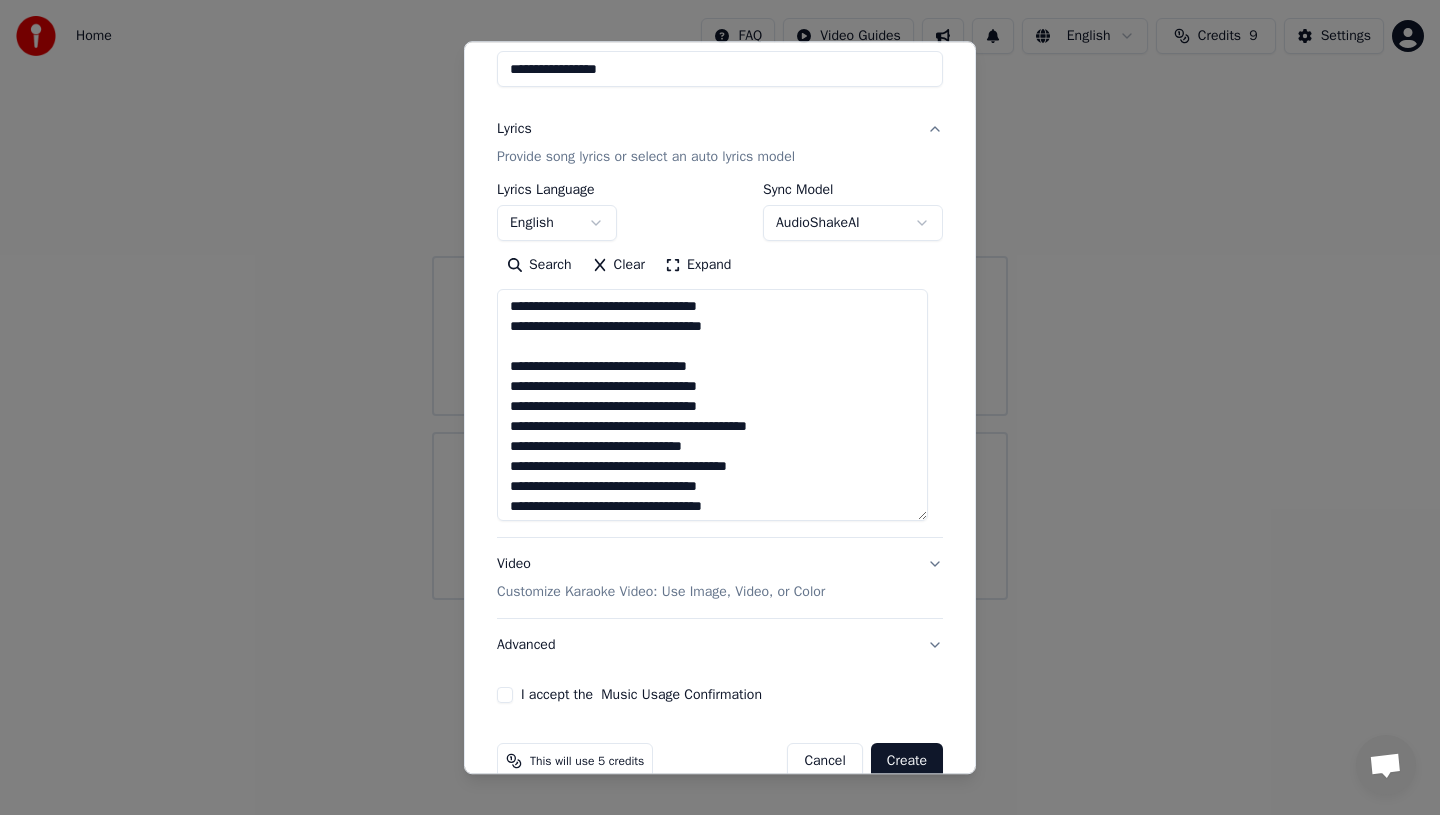 scroll, scrollTop: 248, scrollLeft: 0, axis: vertical 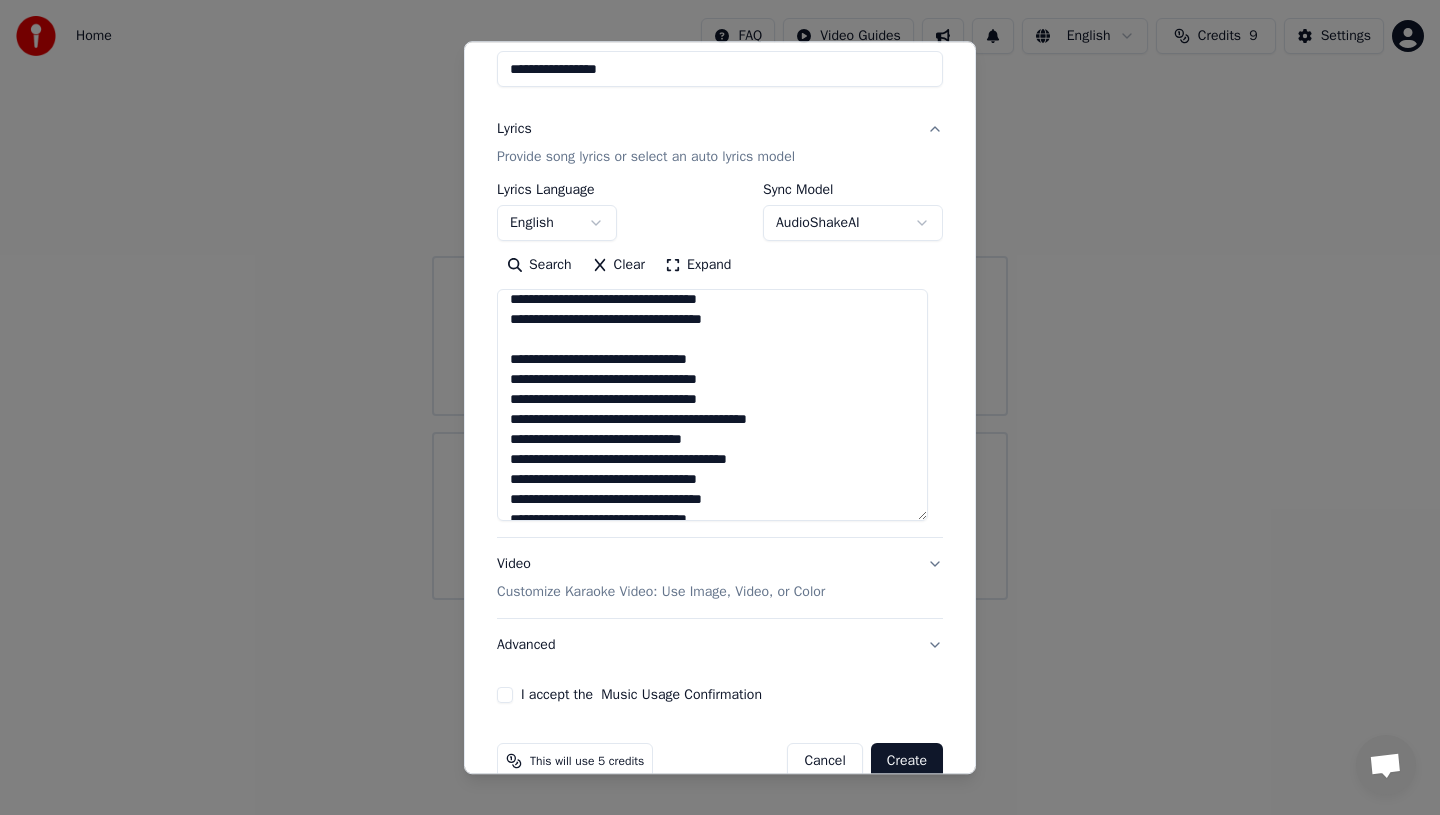 click at bounding box center (712, 406) 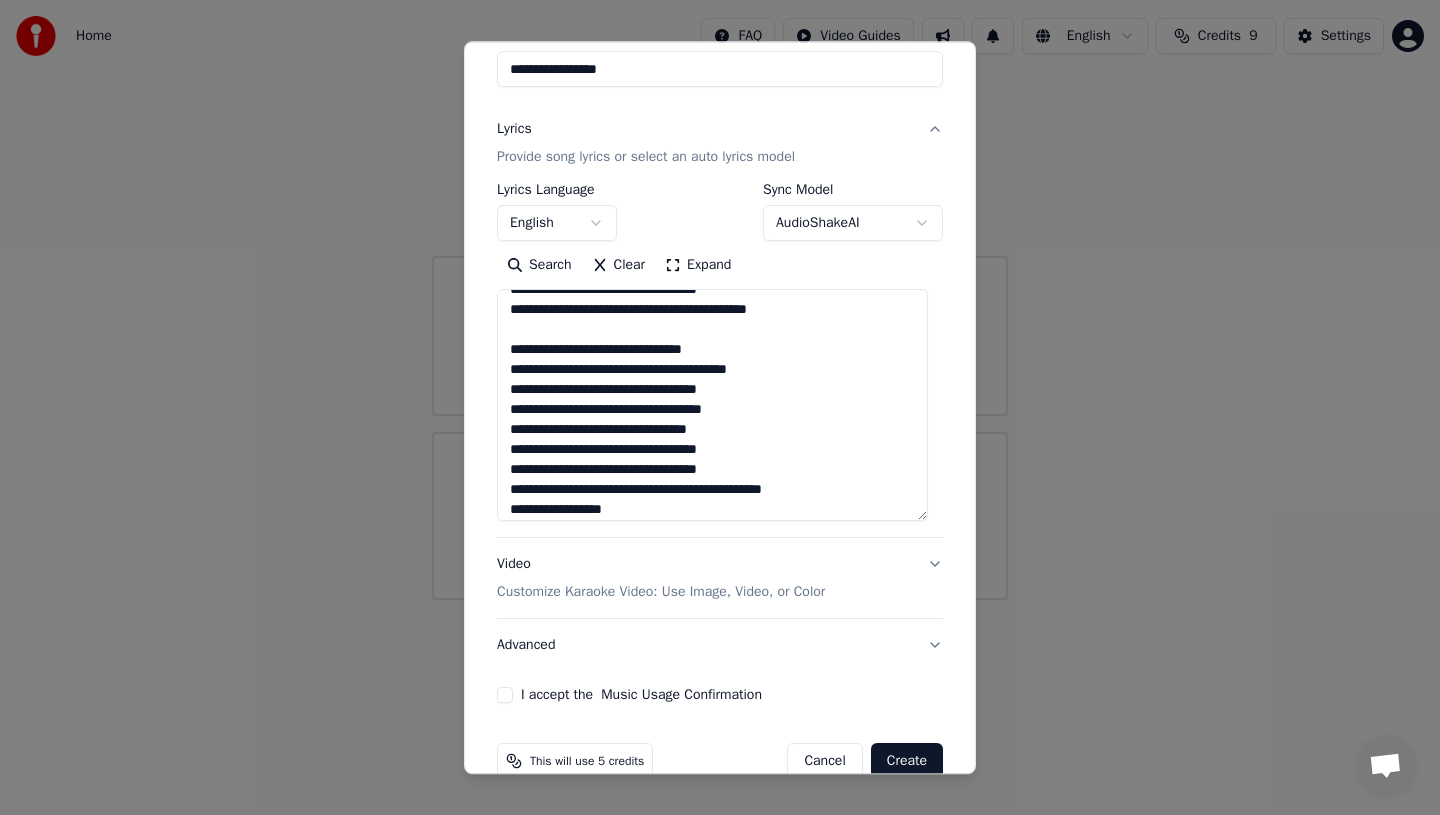 scroll, scrollTop: 359, scrollLeft: 0, axis: vertical 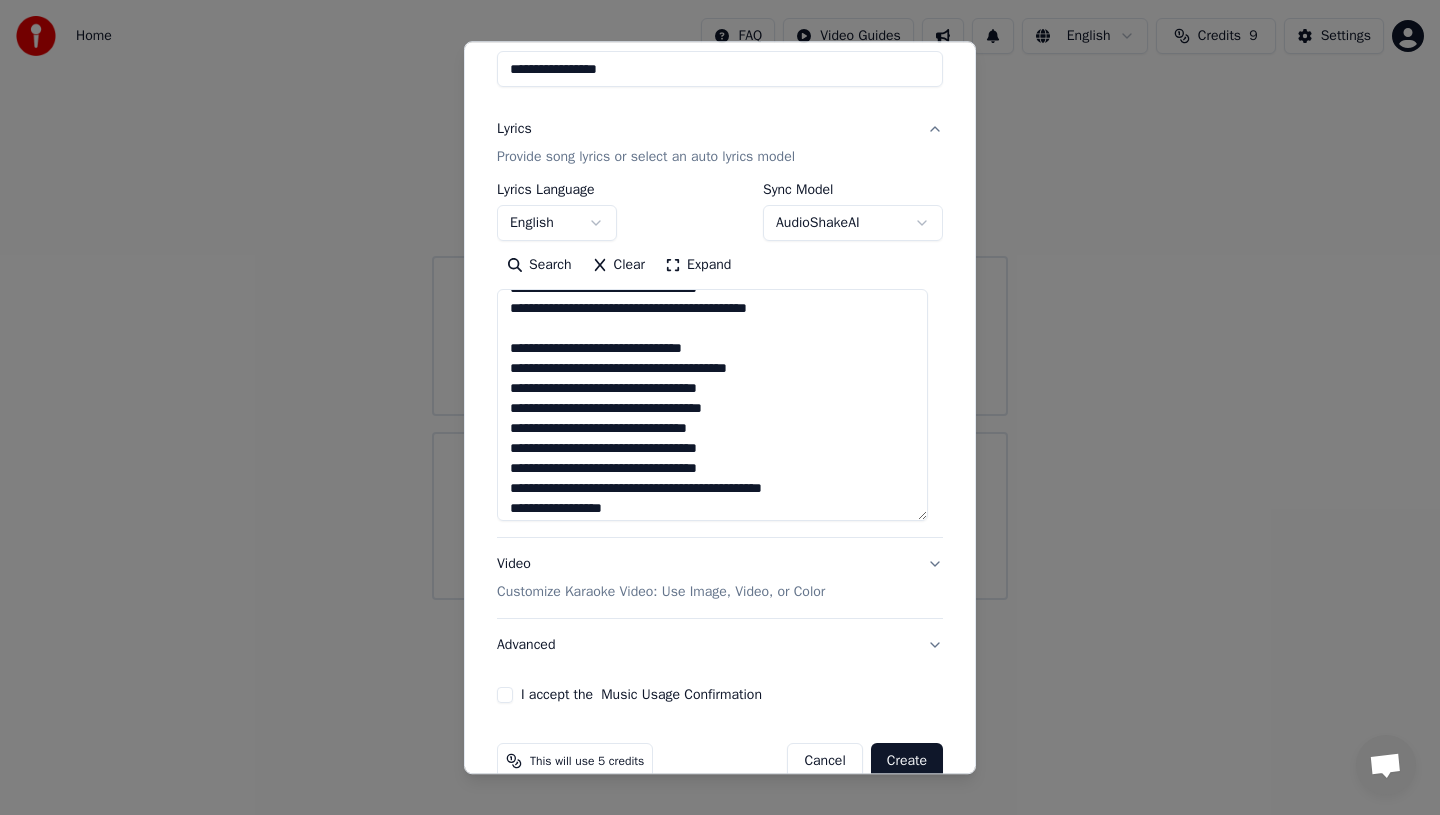 click at bounding box center (712, 406) 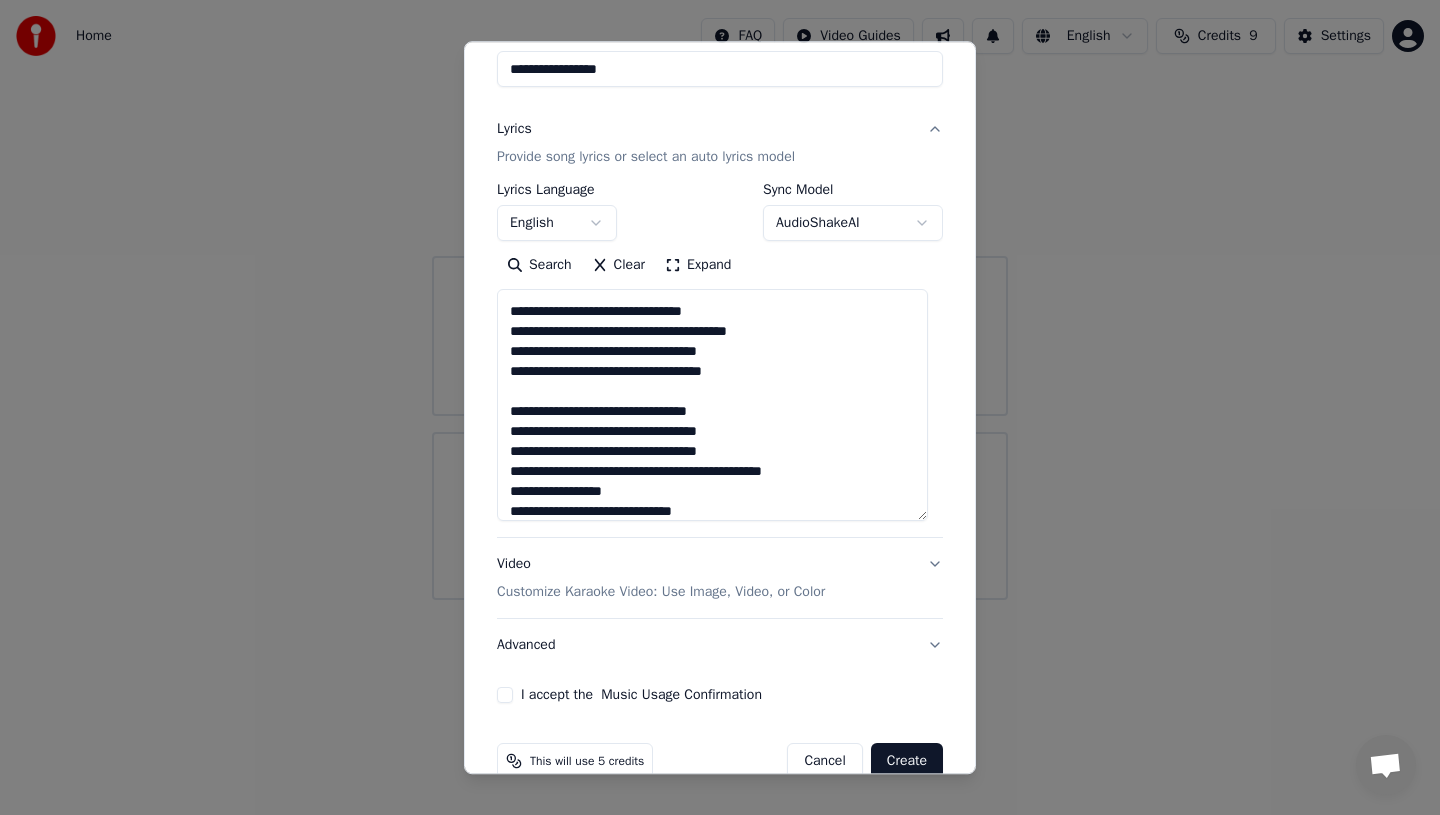 scroll, scrollTop: 405, scrollLeft: 0, axis: vertical 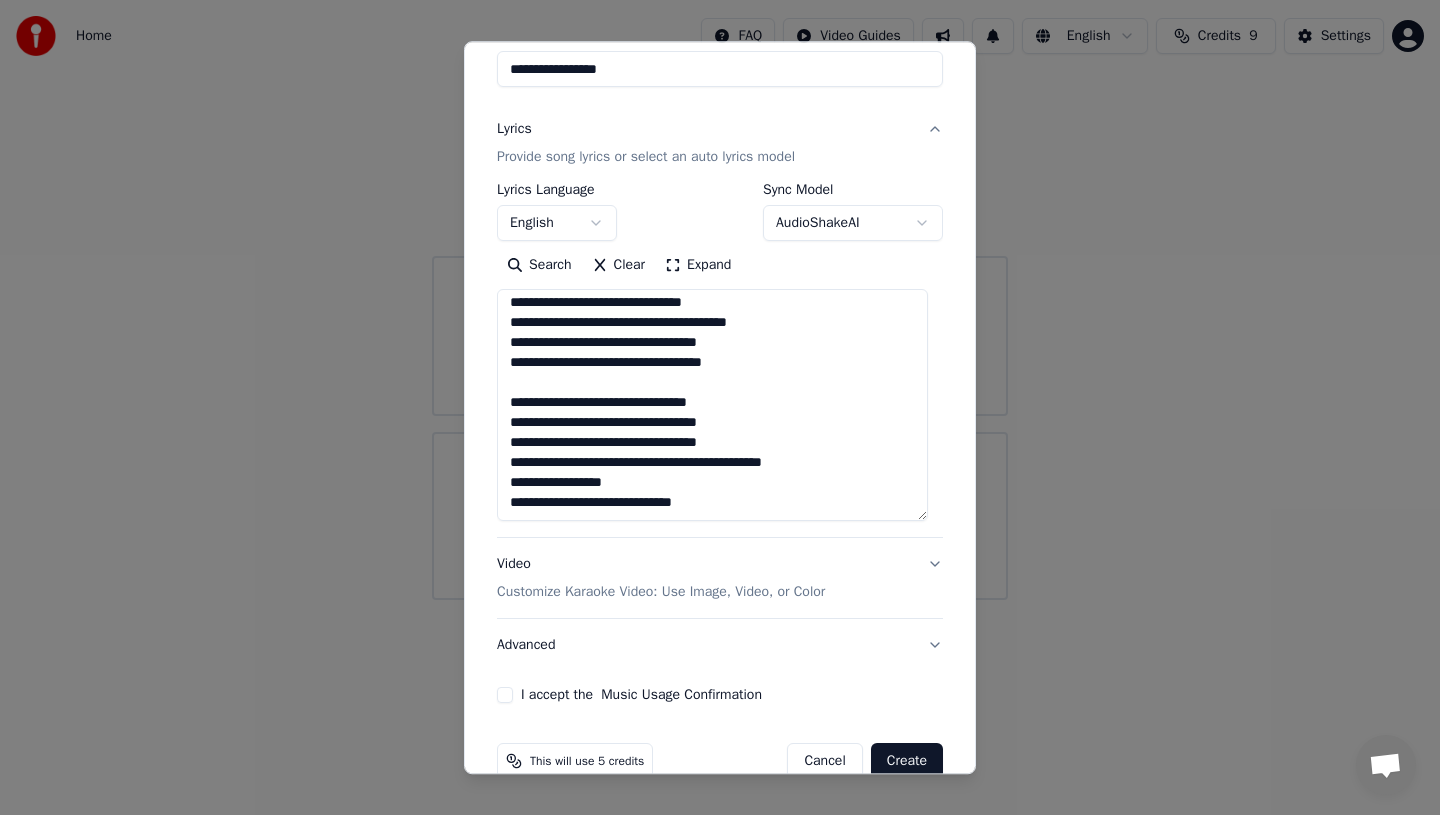 click at bounding box center [712, 406] 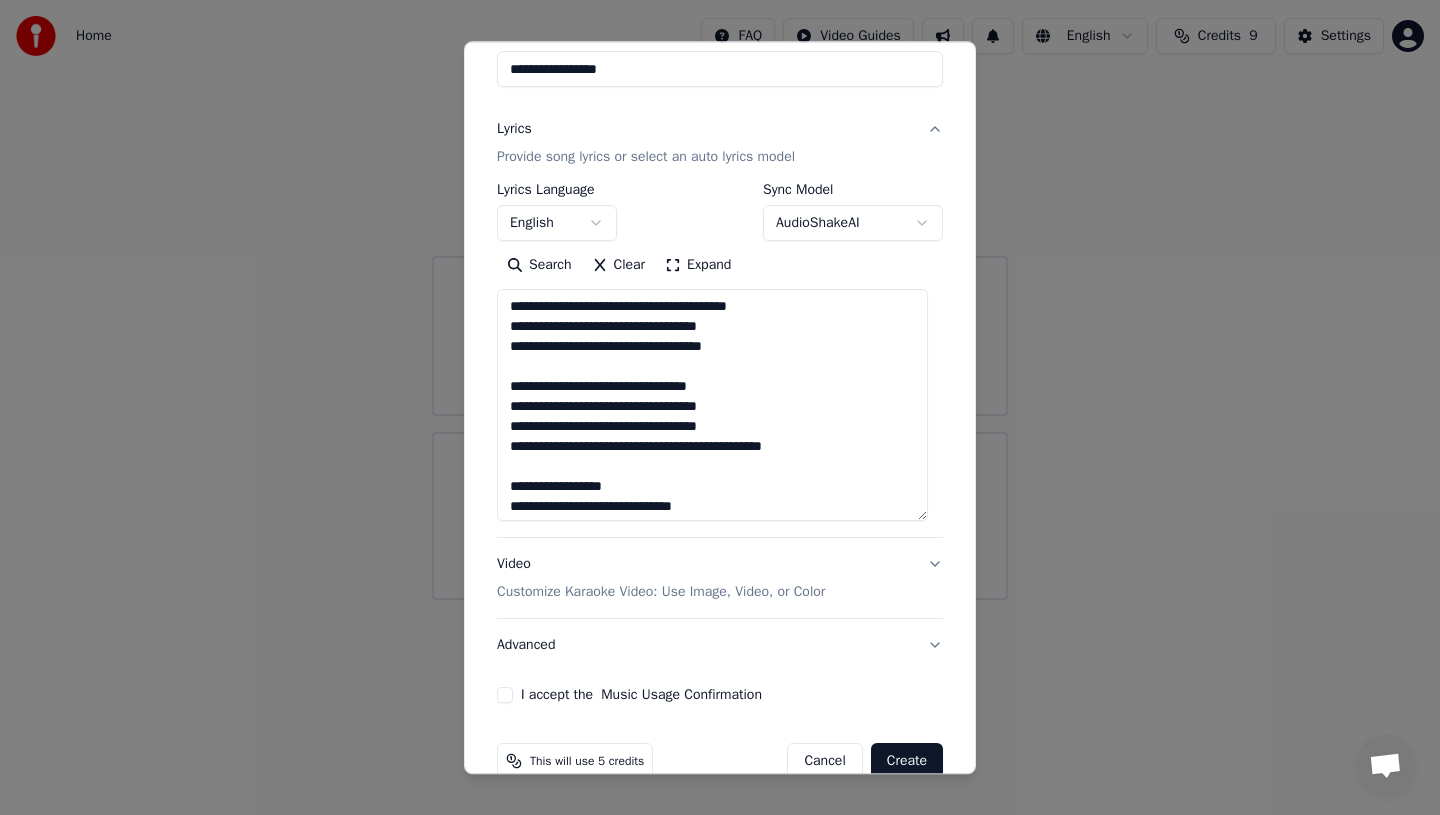 scroll, scrollTop: 425, scrollLeft: 0, axis: vertical 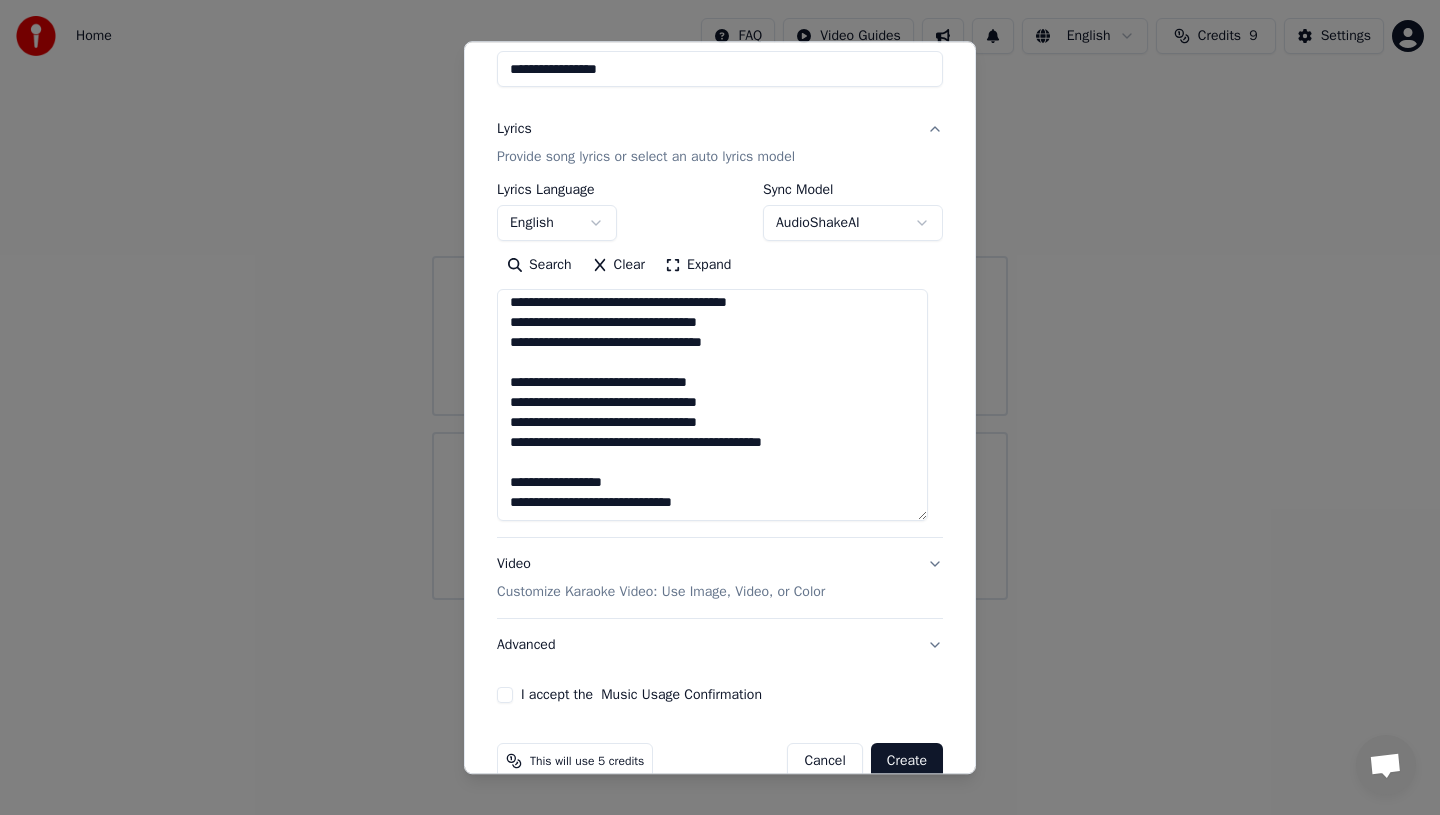 type on "**********" 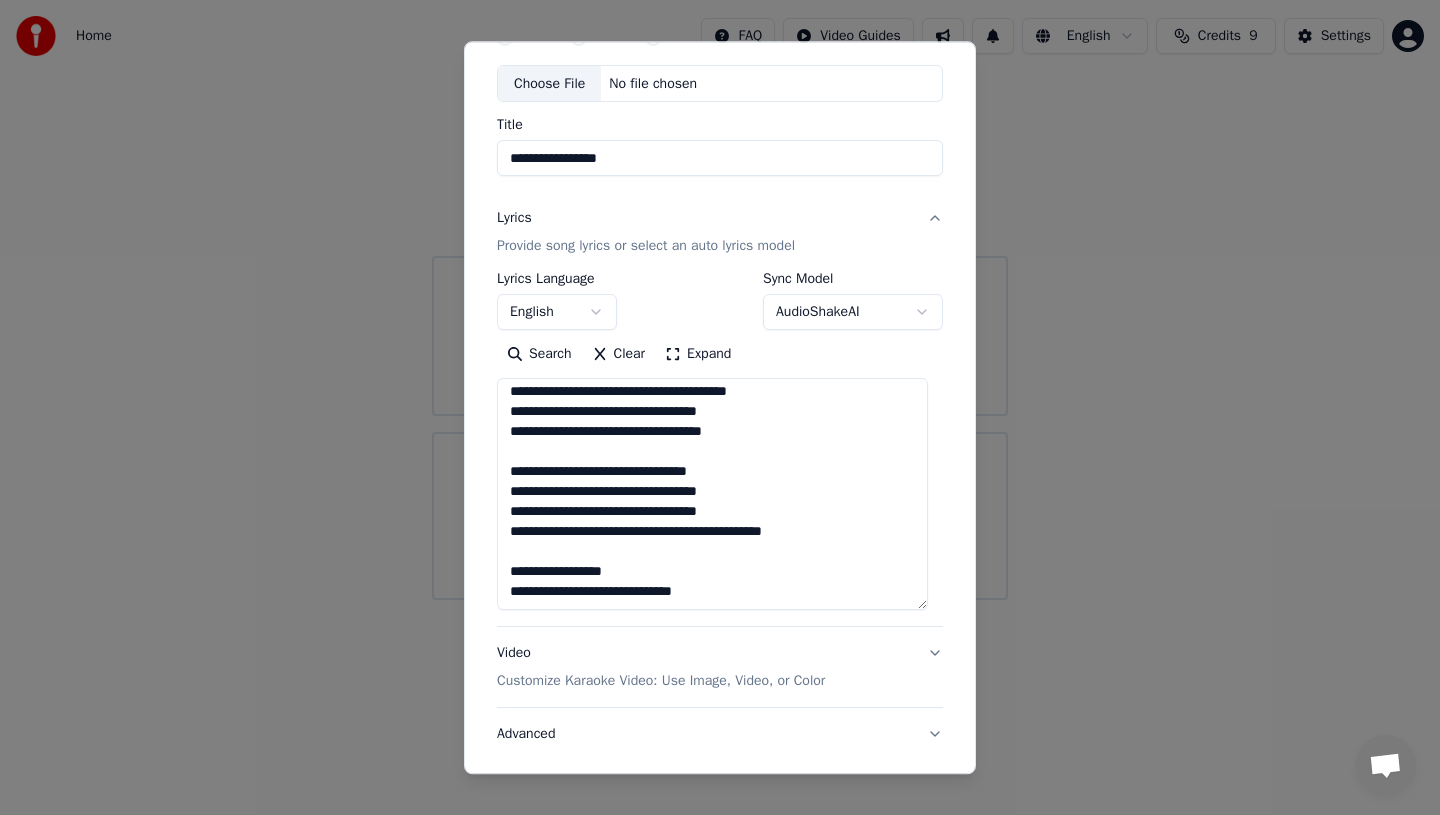 scroll, scrollTop: 0, scrollLeft: 0, axis: both 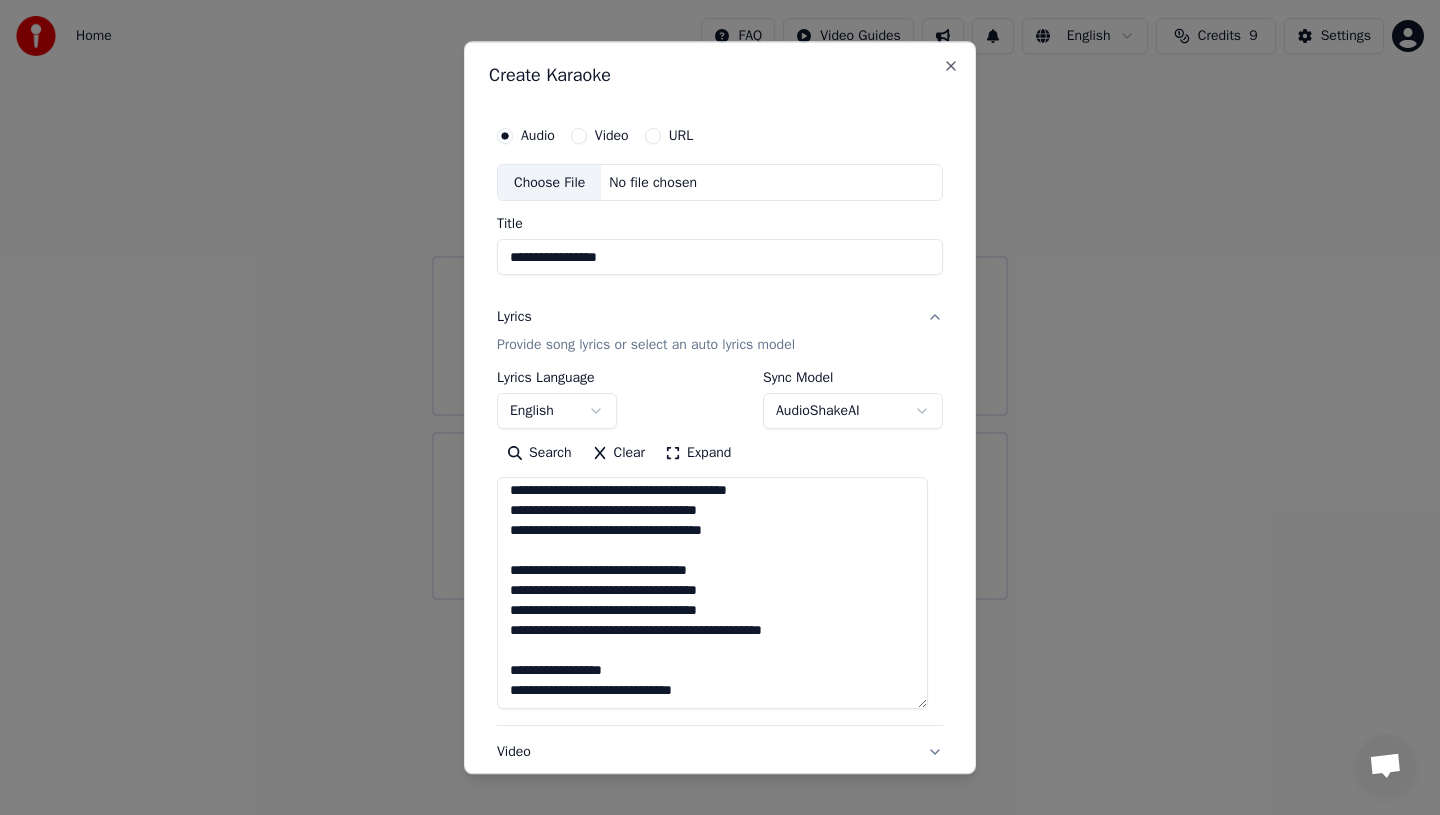 click on "Choose File" at bounding box center (549, 183) 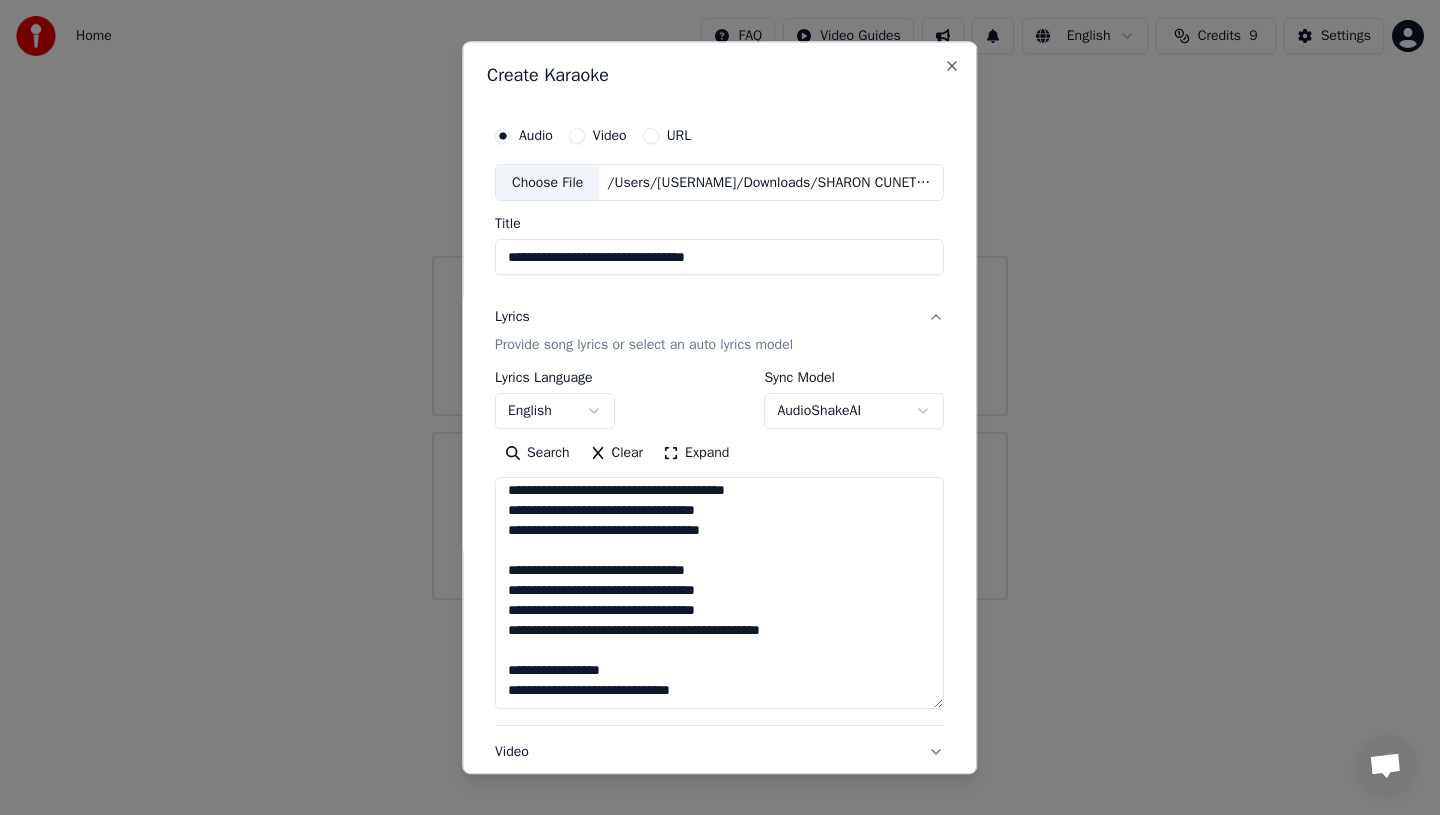 click on "**********" at bounding box center (719, 258) 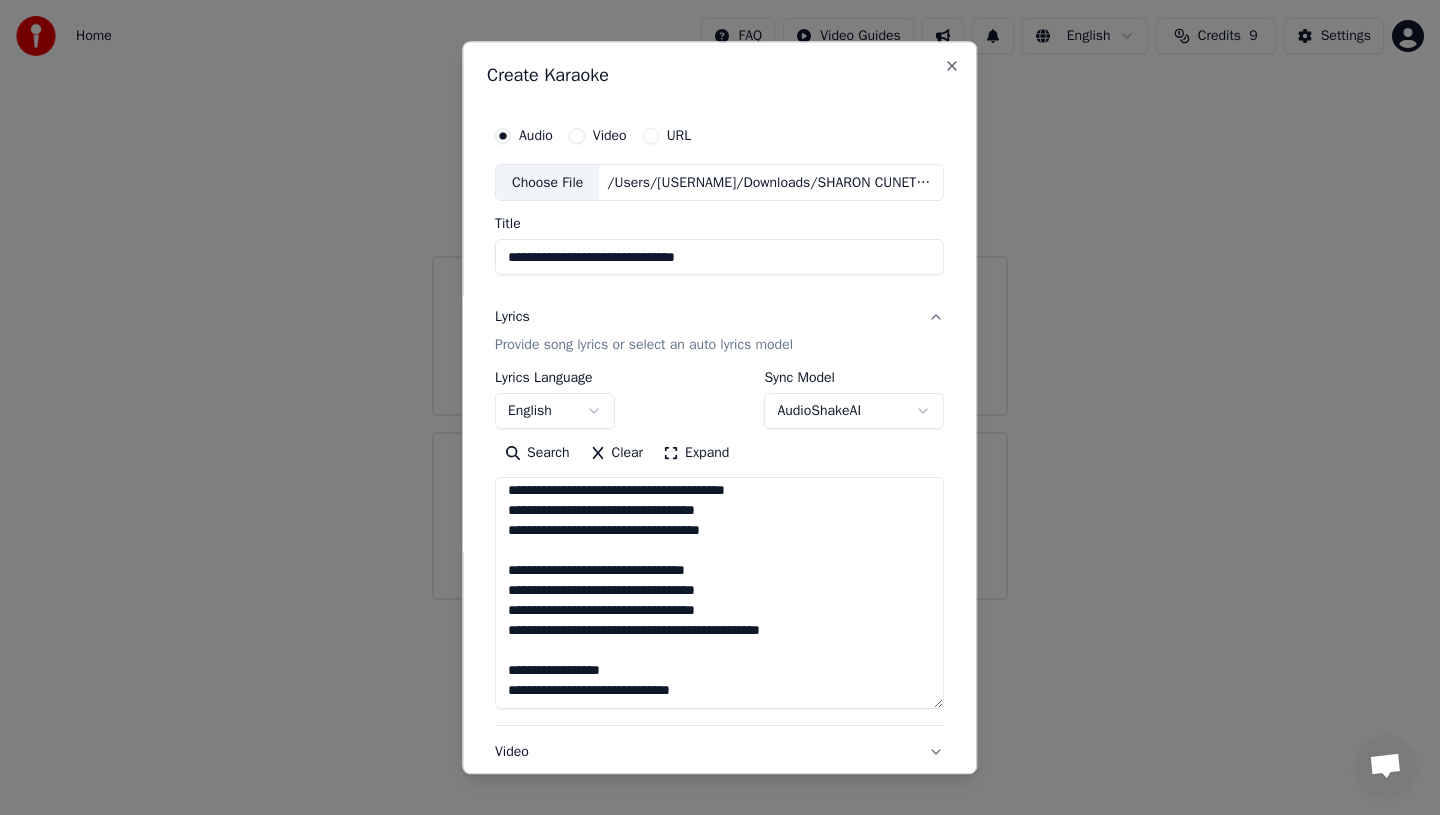 drag, startPoint x: 619, startPoint y: 259, endPoint x: 481, endPoint y: 256, distance: 138.03261 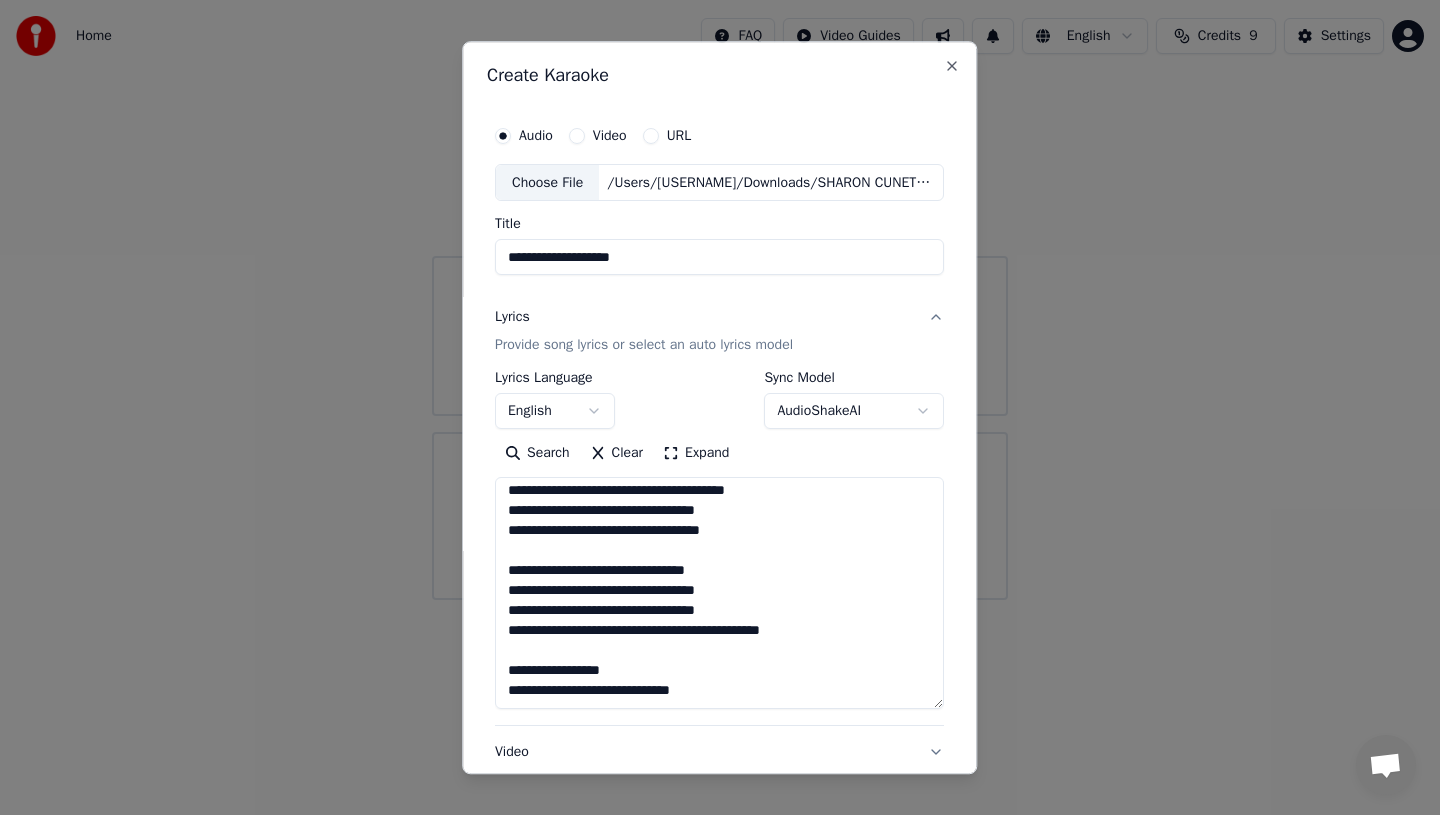click on "**********" at bounding box center (719, 258) 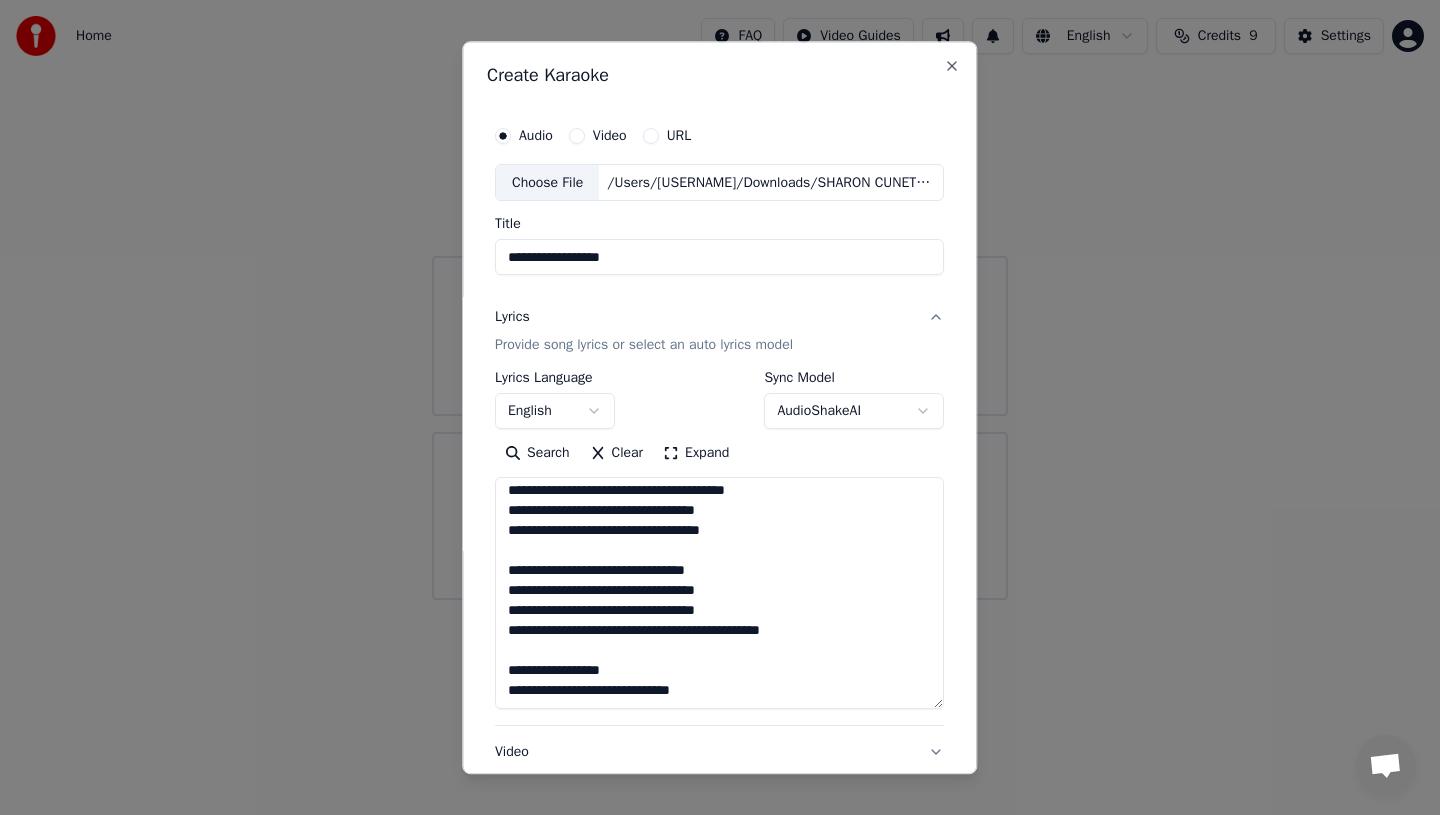 click on "**********" at bounding box center [719, 258] 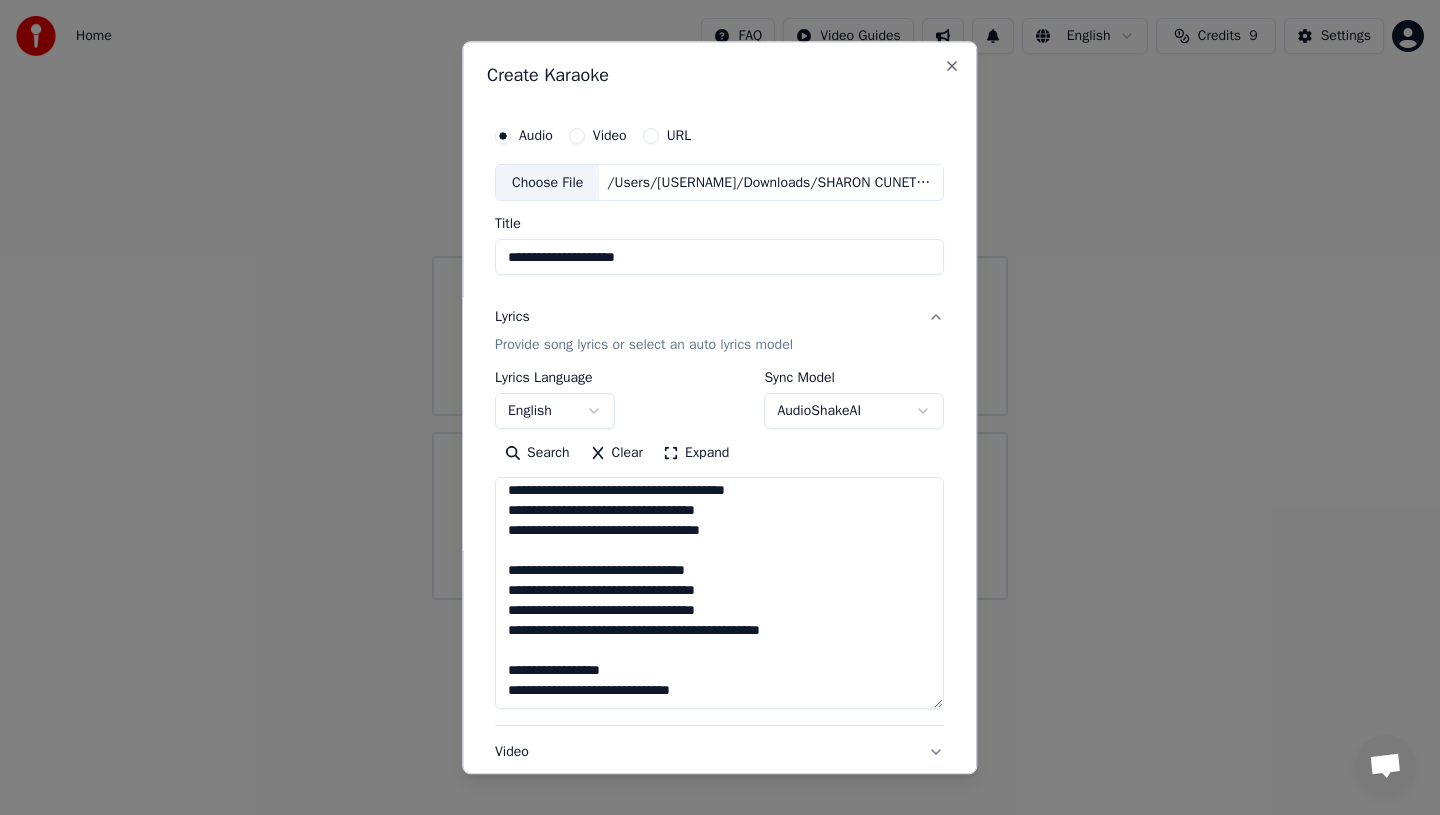 paste on "**********" 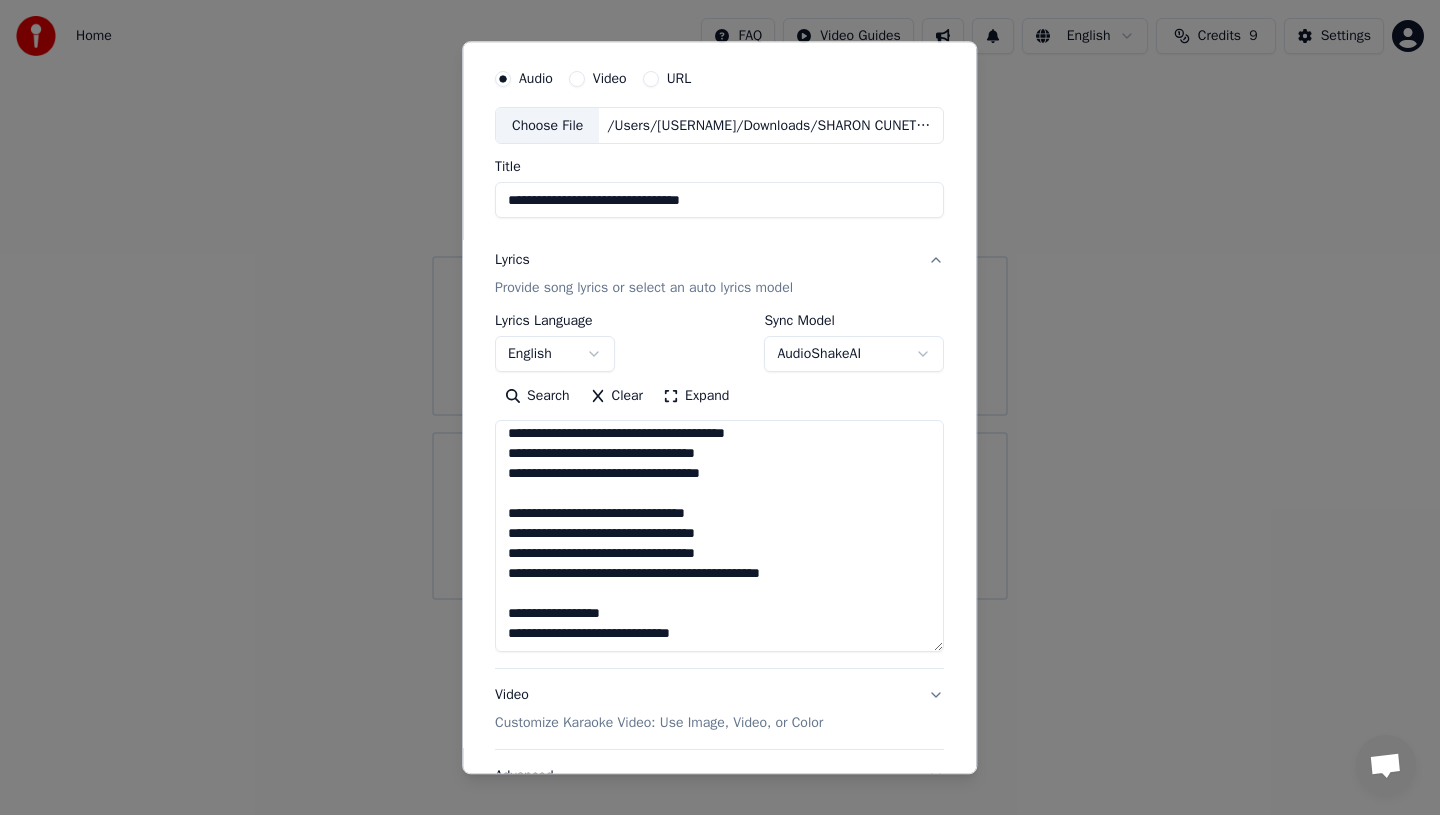 scroll, scrollTop: 226, scrollLeft: 0, axis: vertical 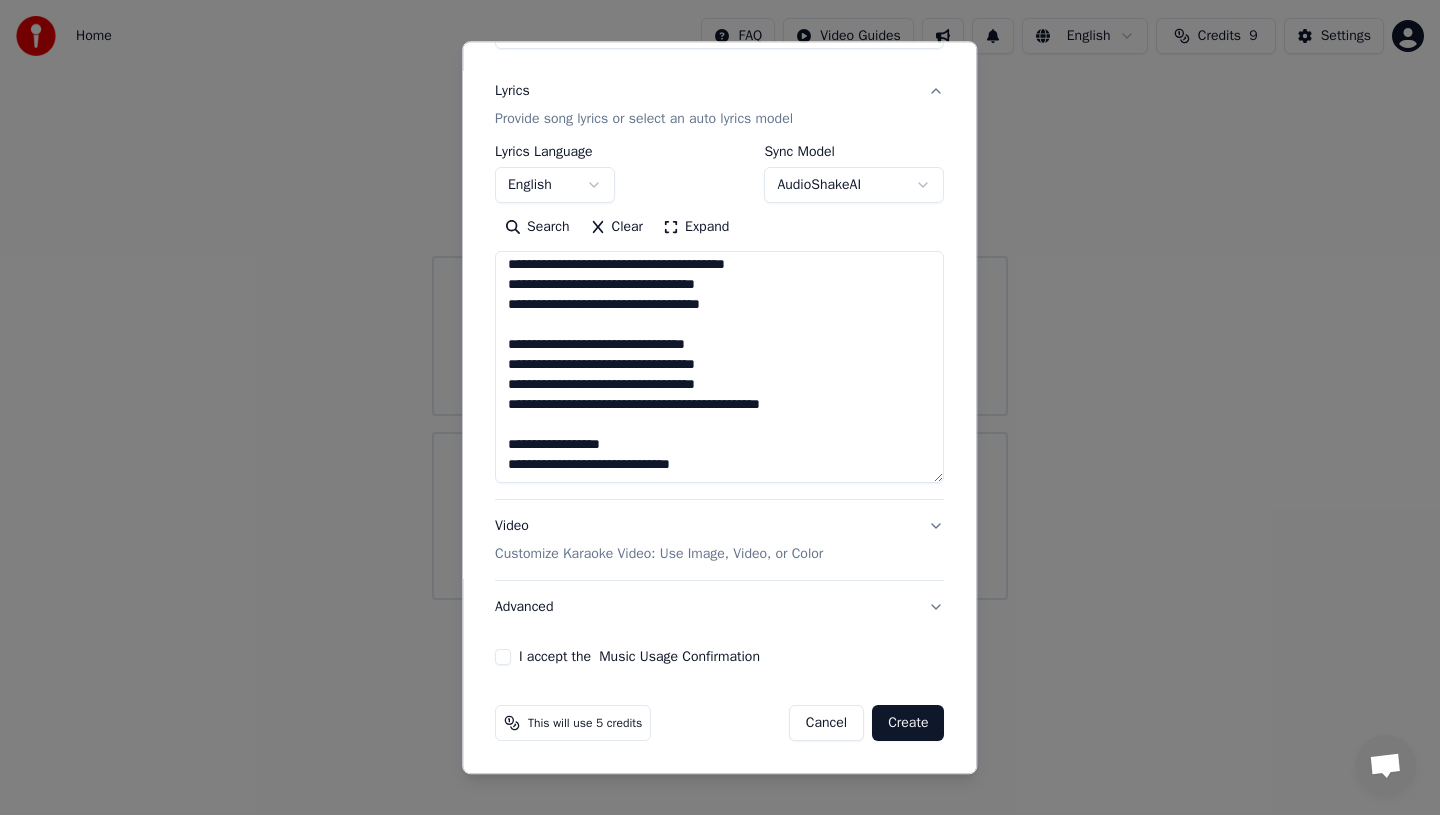 type on "**********" 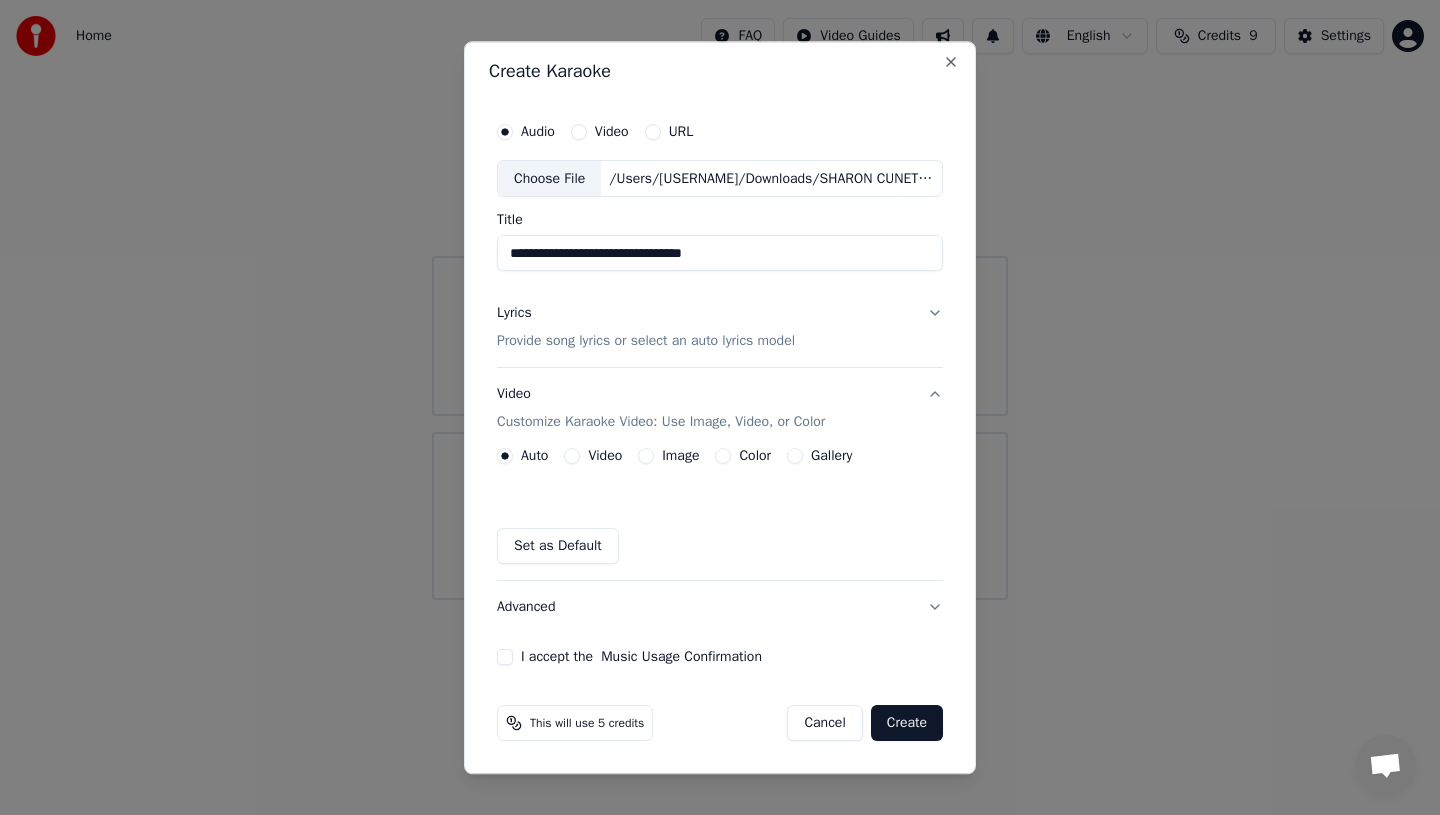 scroll, scrollTop: 4, scrollLeft: 0, axis: vertical 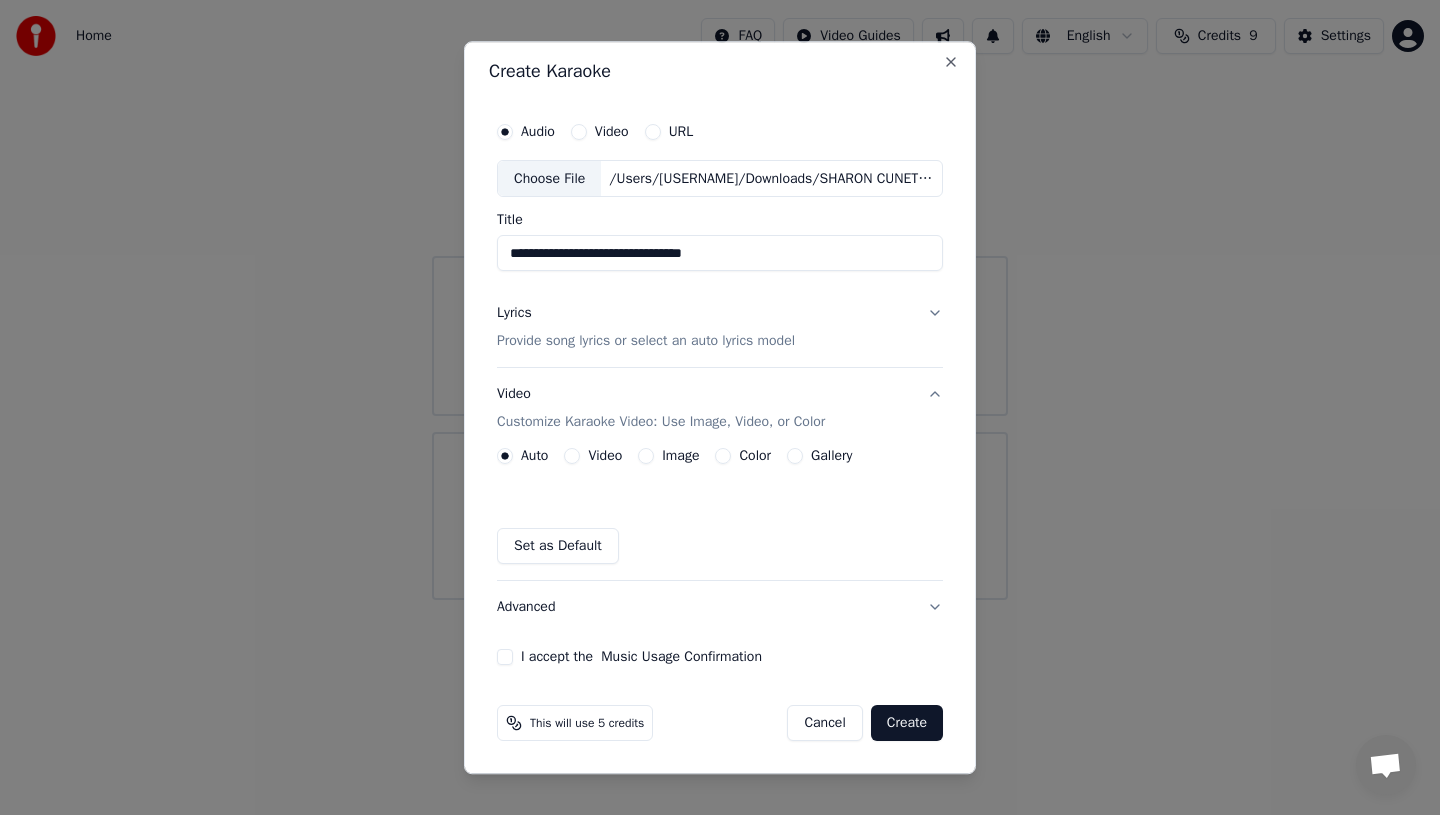 click on "Image" at bounding box center [680, 457] 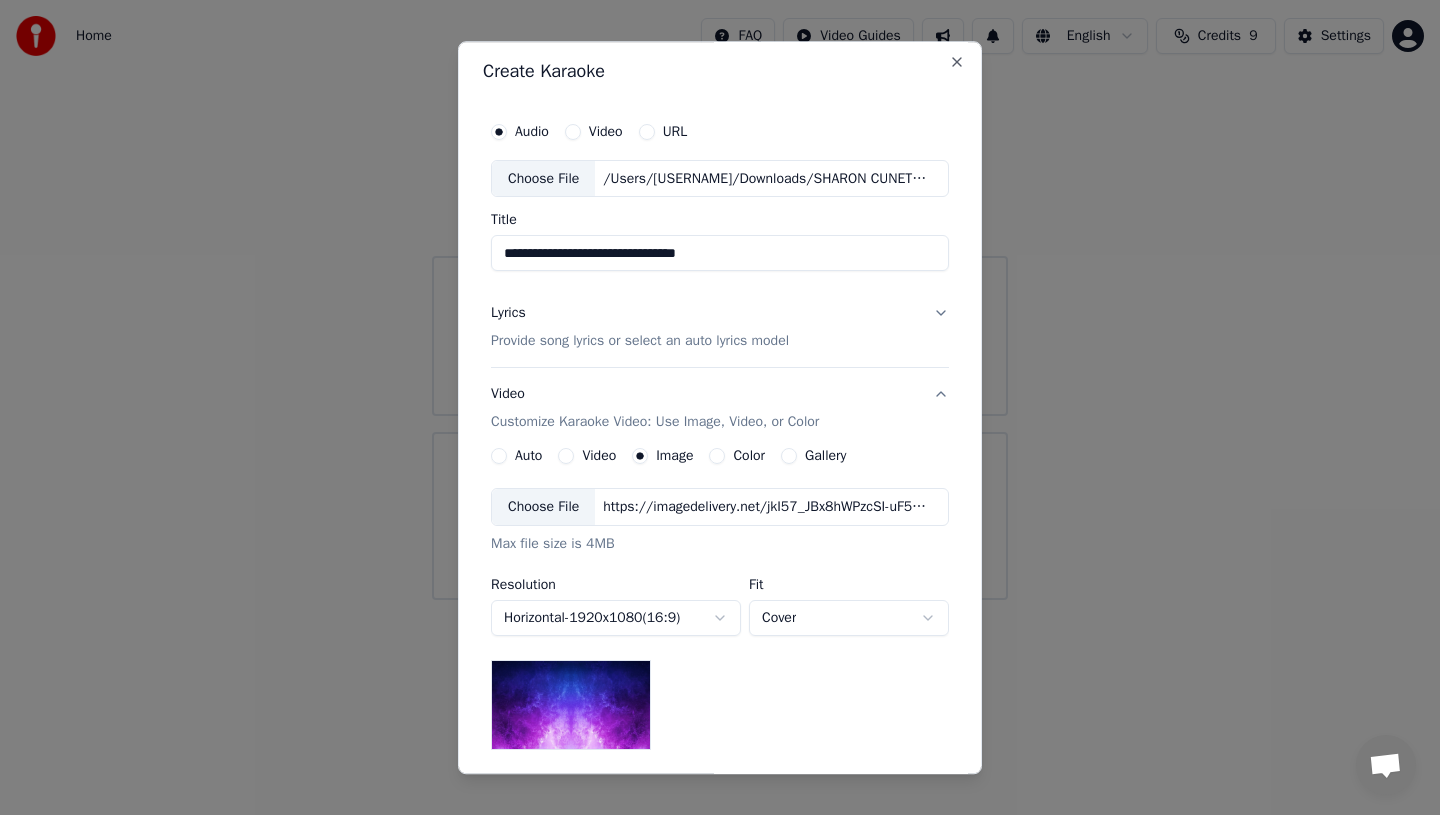 click on "Choose File" at bounding box center (543, 508) 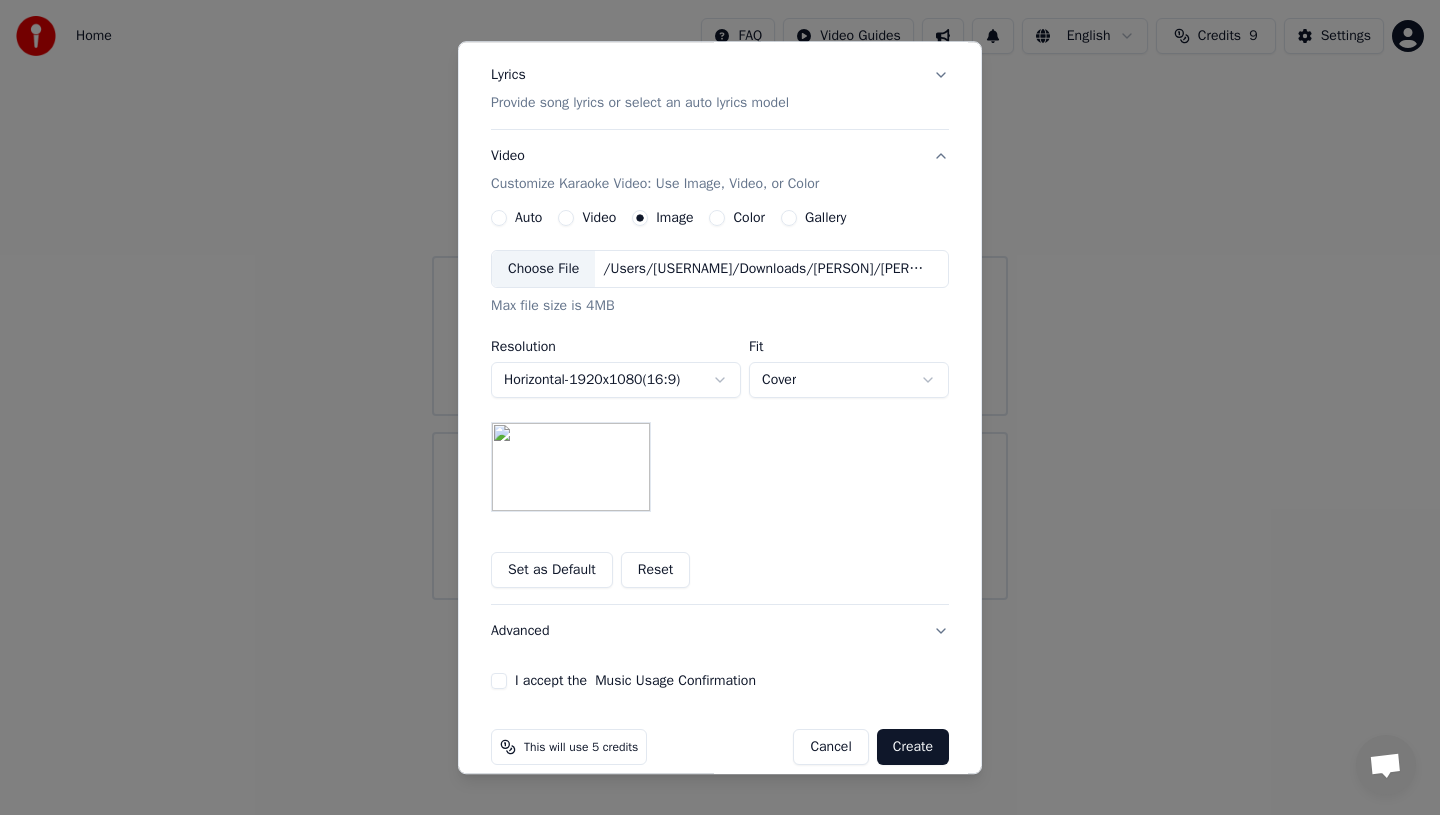 scroll, scrollTop: 266, scrollLeft: 0, axis: vertical 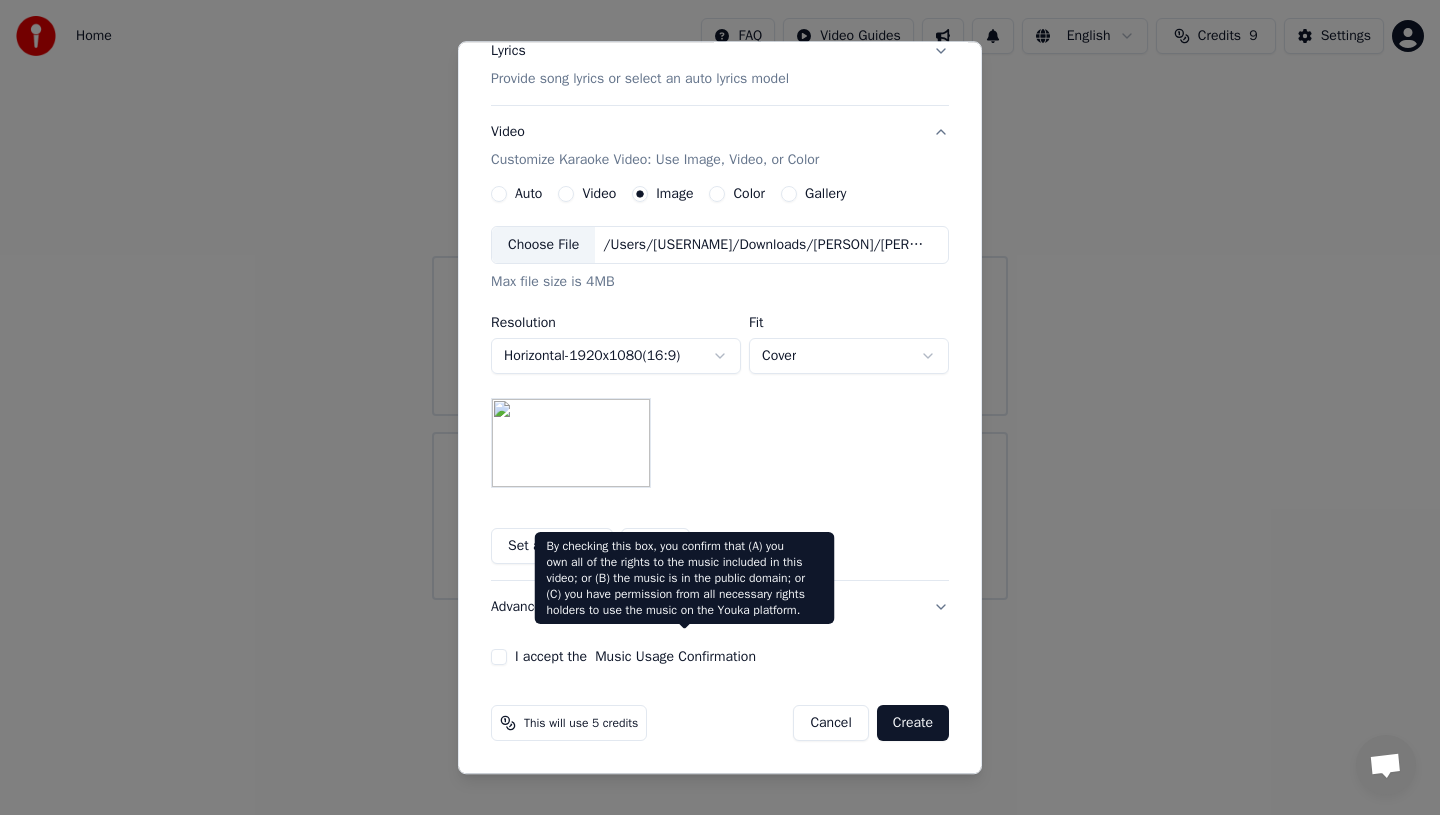 click on "Music Usage Confirmation" at bounding box center [675, 658] 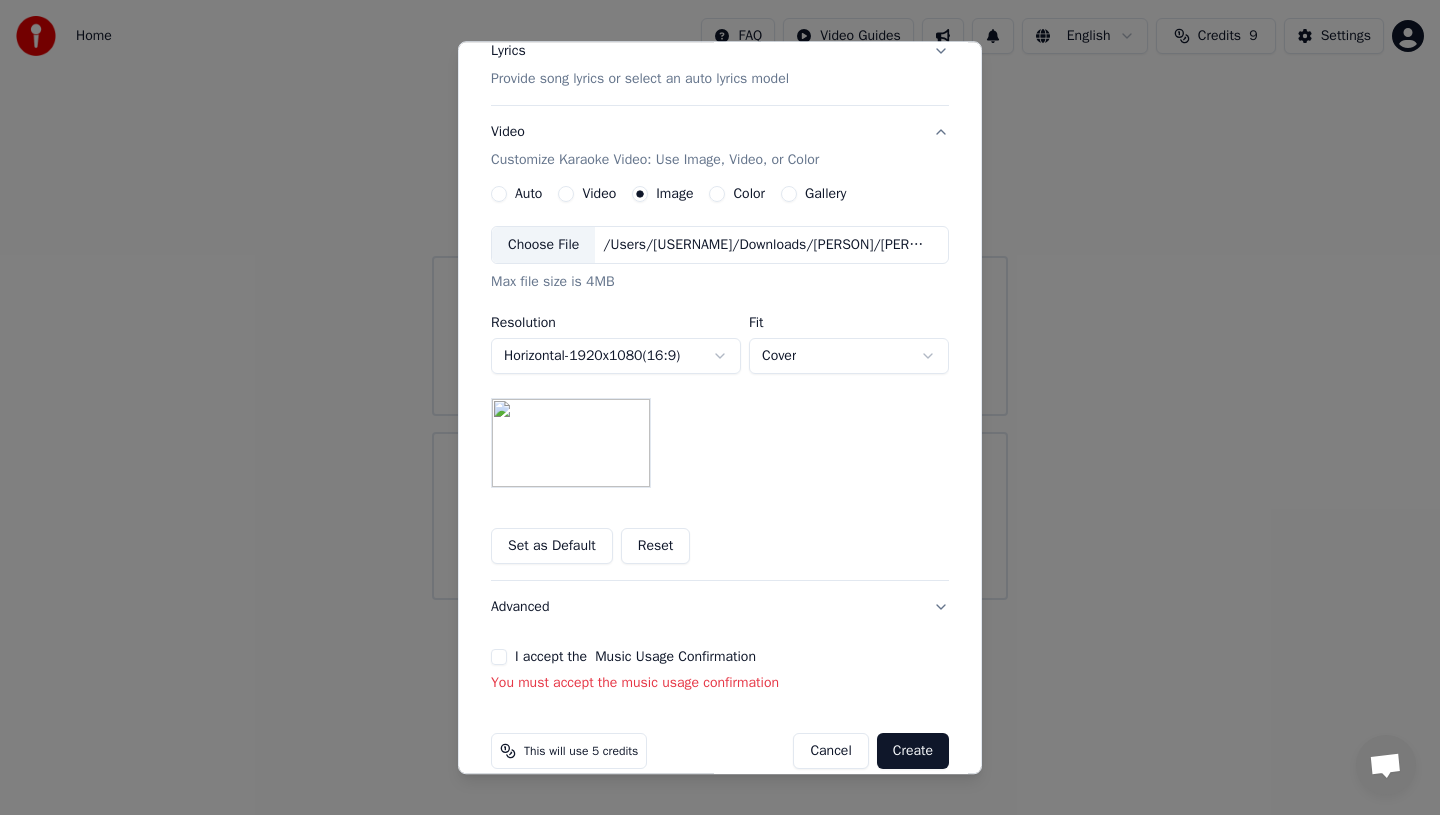 click on "I accept the   Music Usage Confirmation" at bounding box center [499, 658] 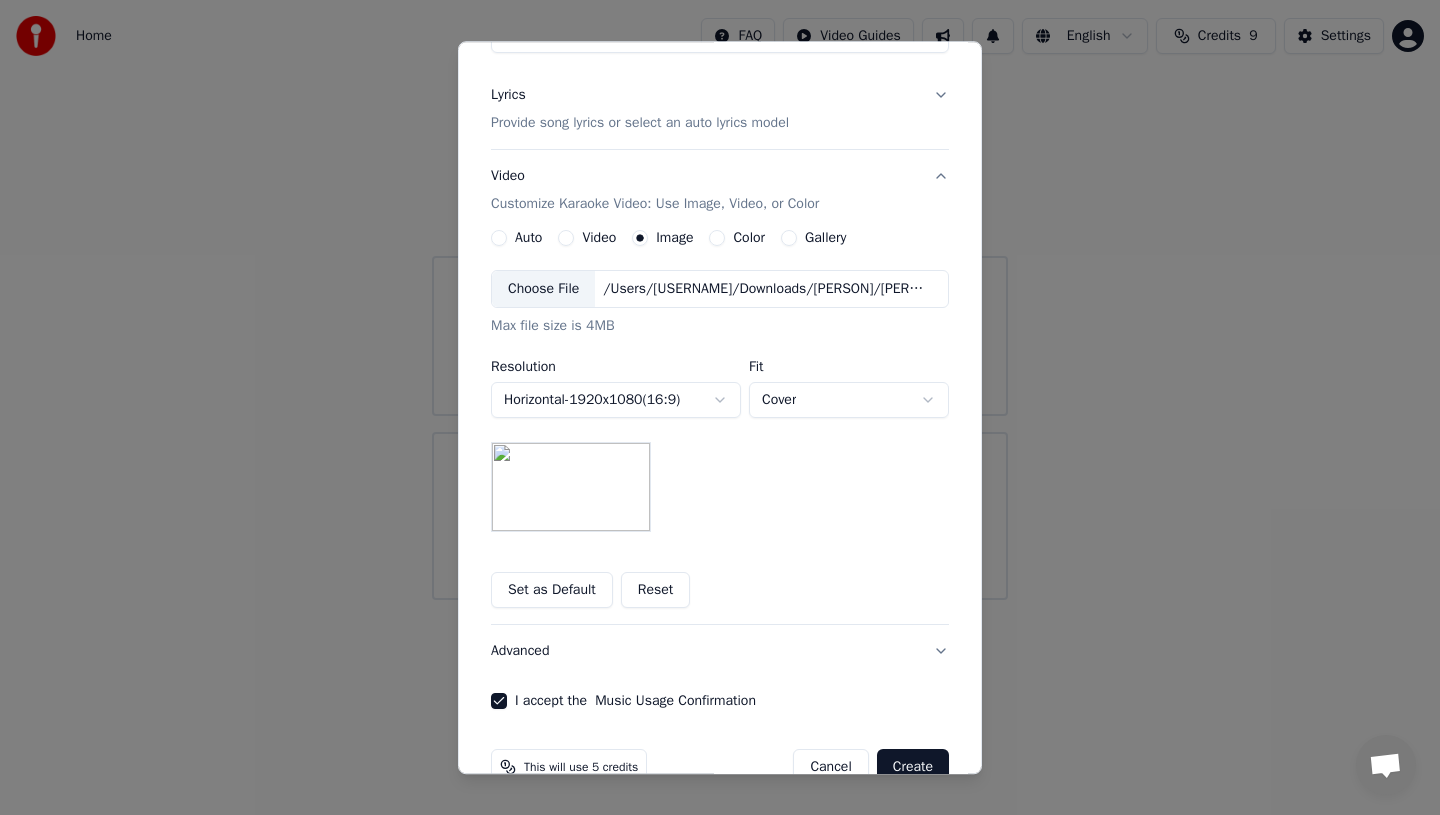 scroll, scrollTop: 266, scrollLeft: 0, axis: vertical 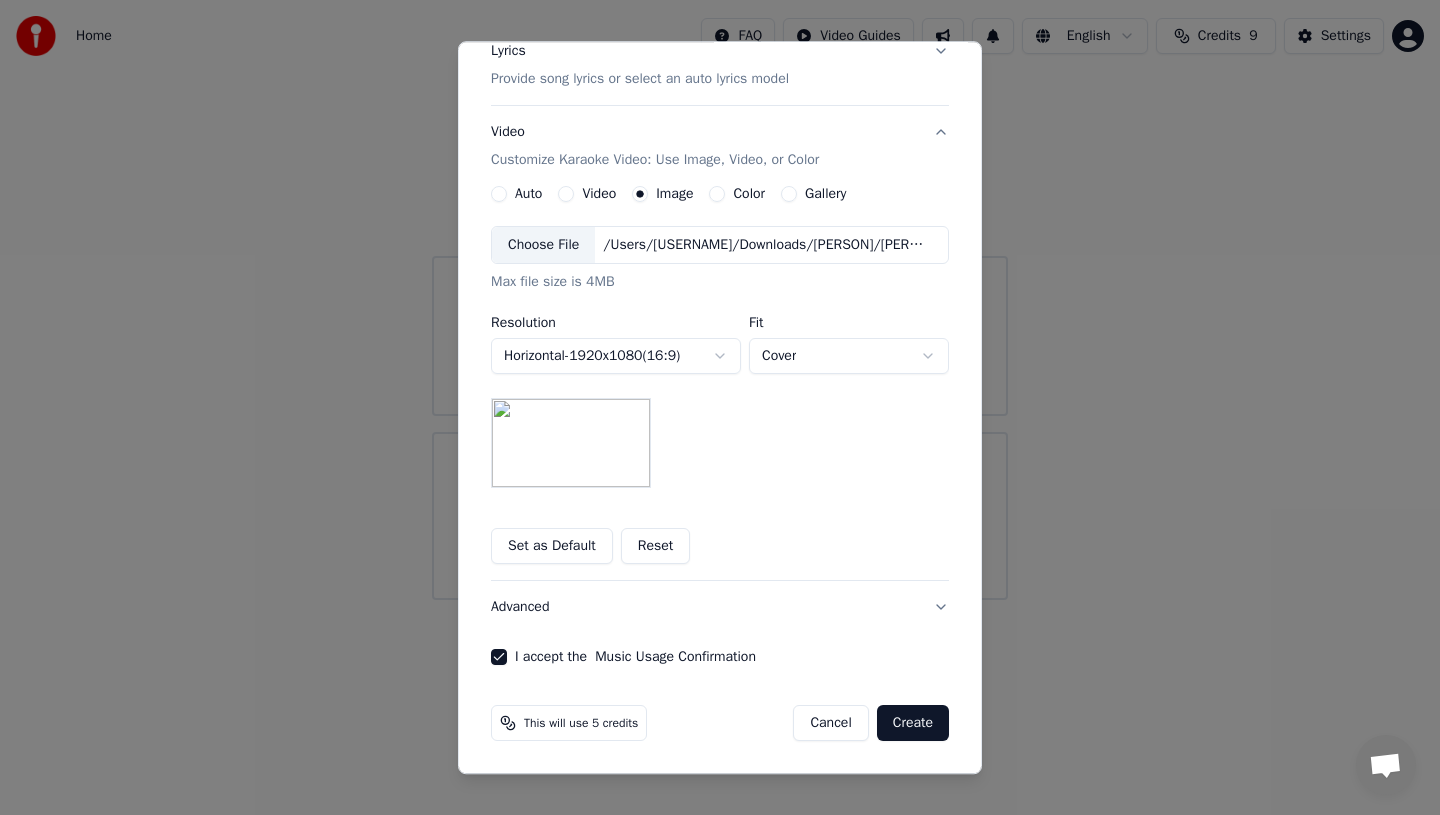 click on "Create" at bounding box center (913, 724) 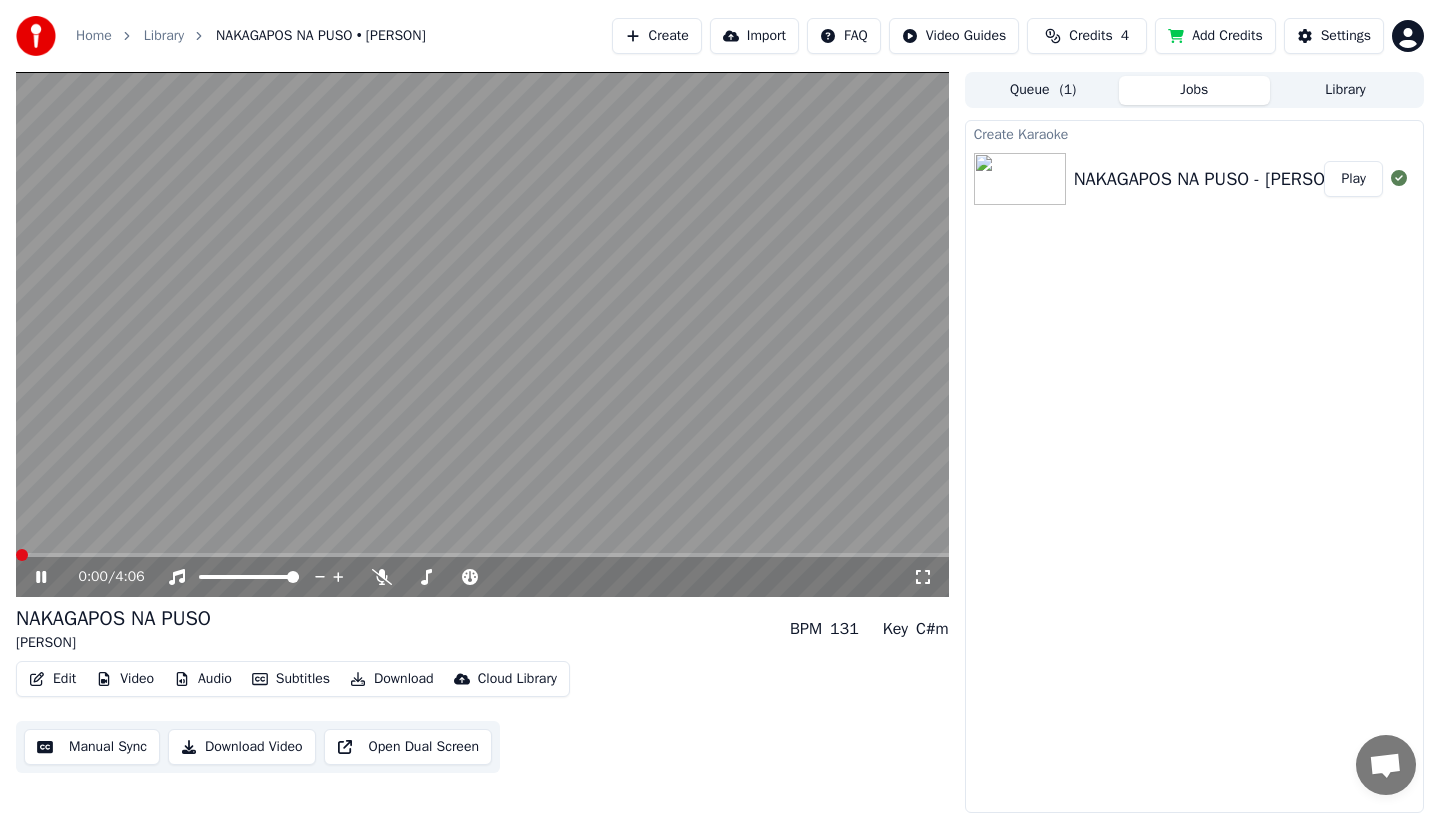 click at bounding box center [22, 555] 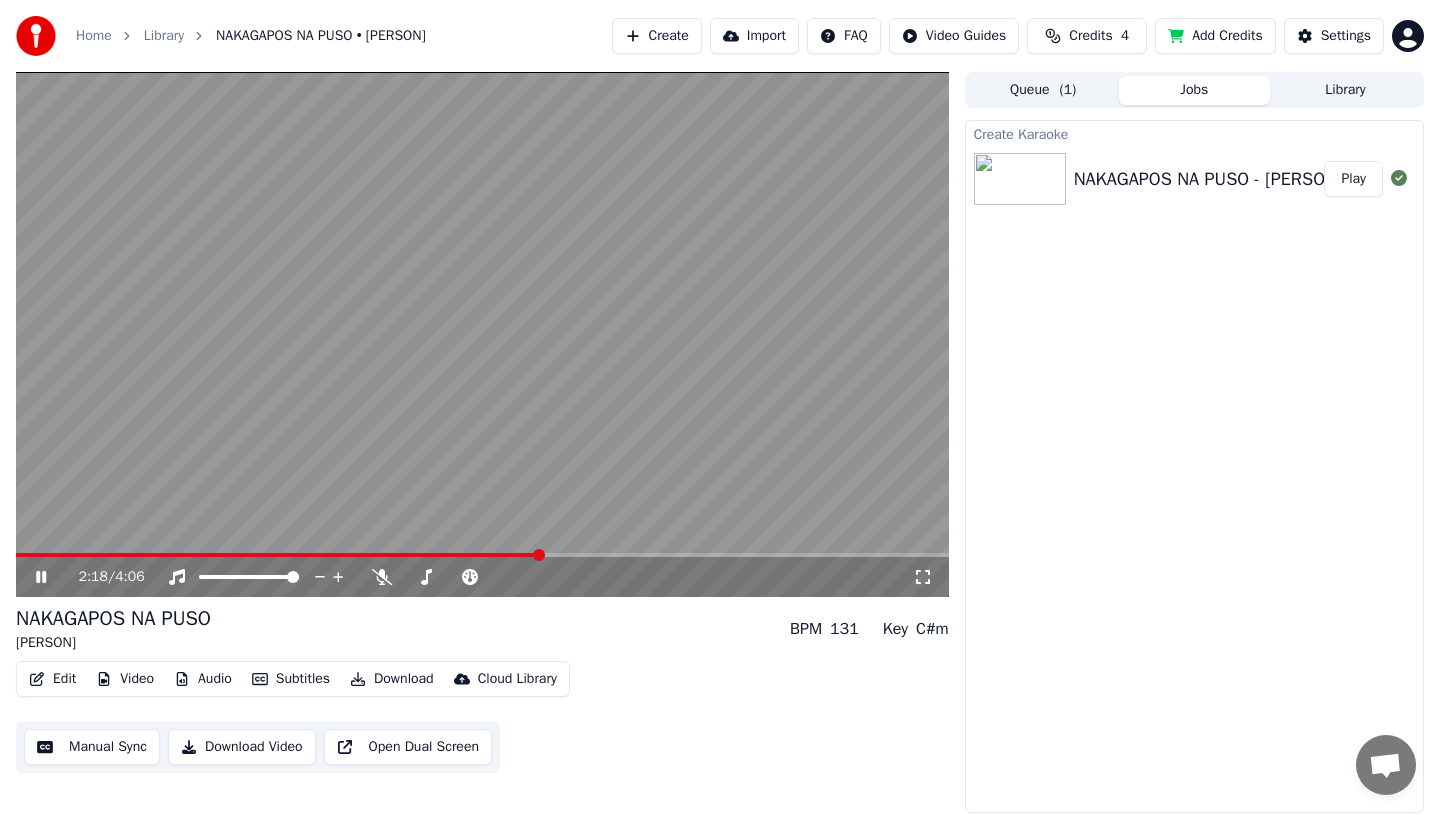 click at bounding box center [55, 577] 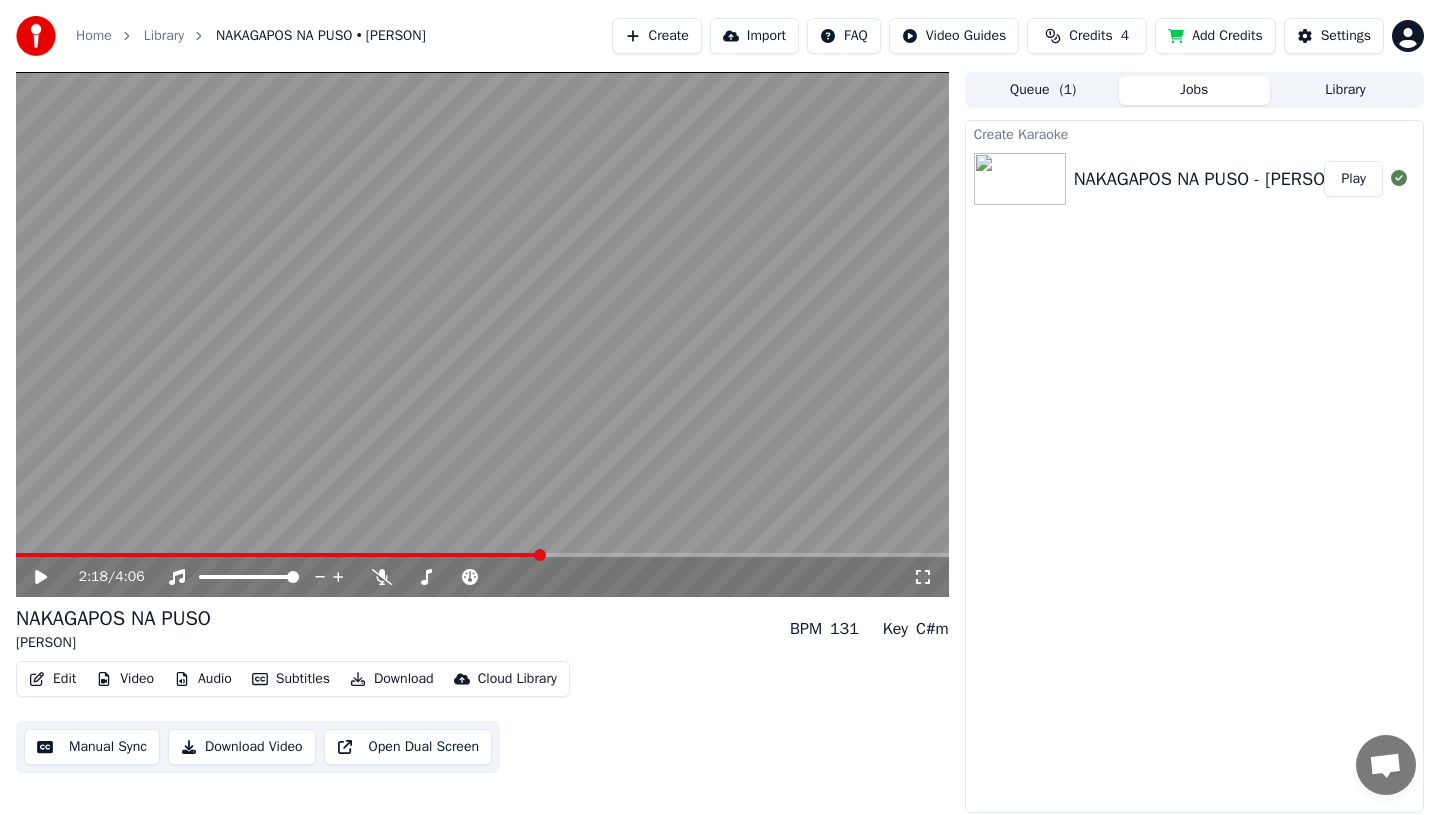 click at bounding box center (55, 577) 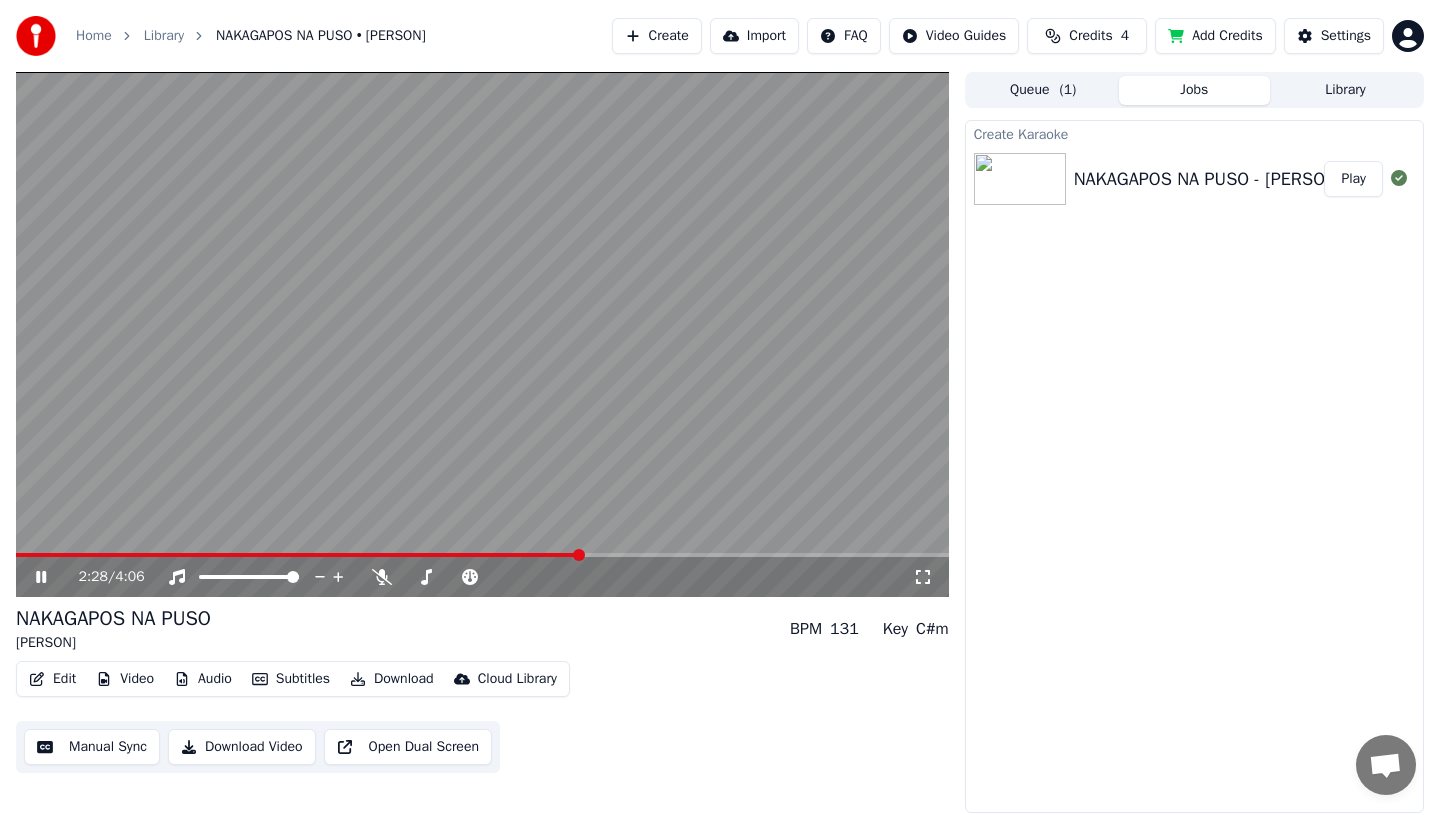 click at bounding box center [55, 577] 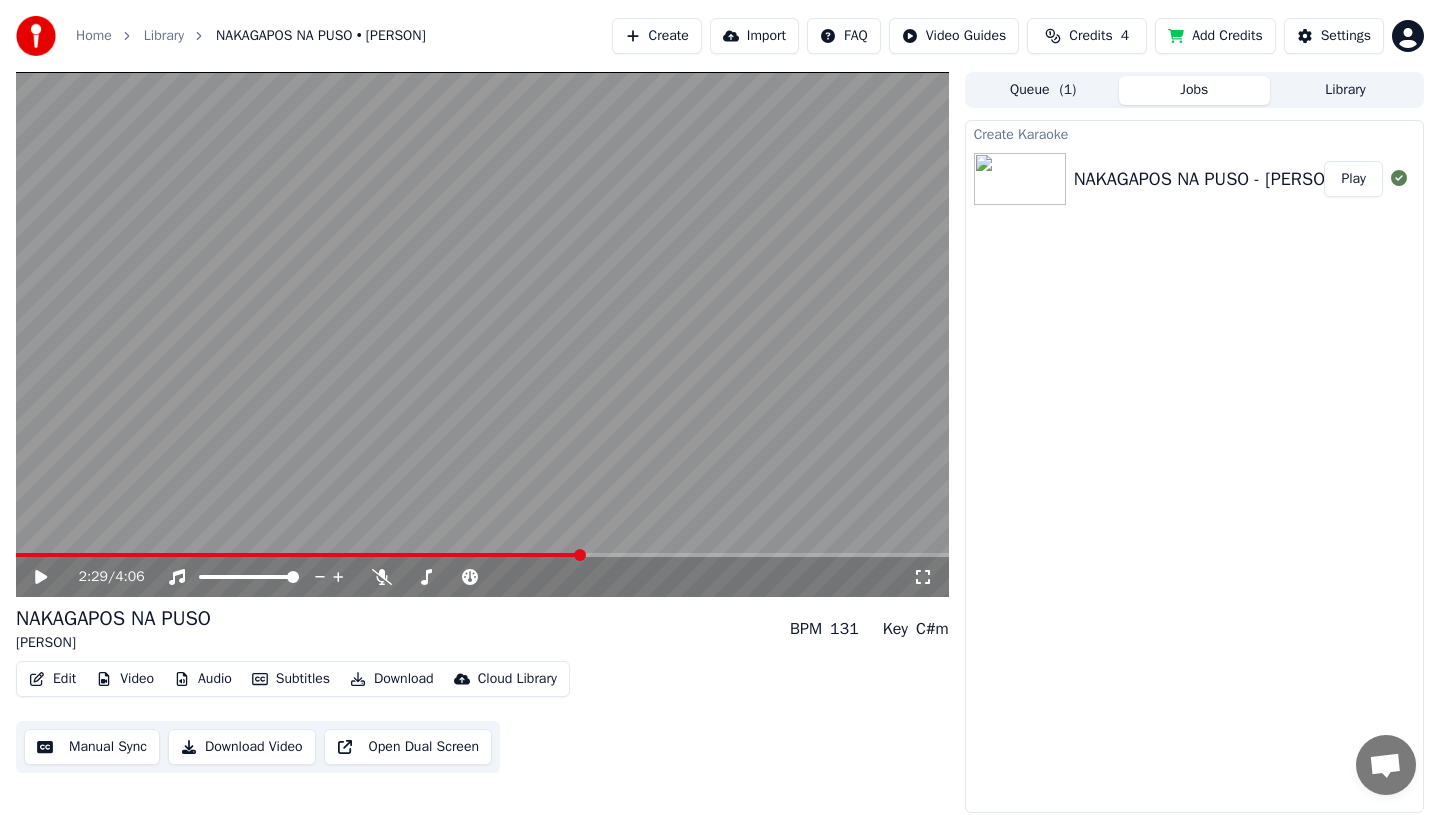click at bounding box center [55, 577] 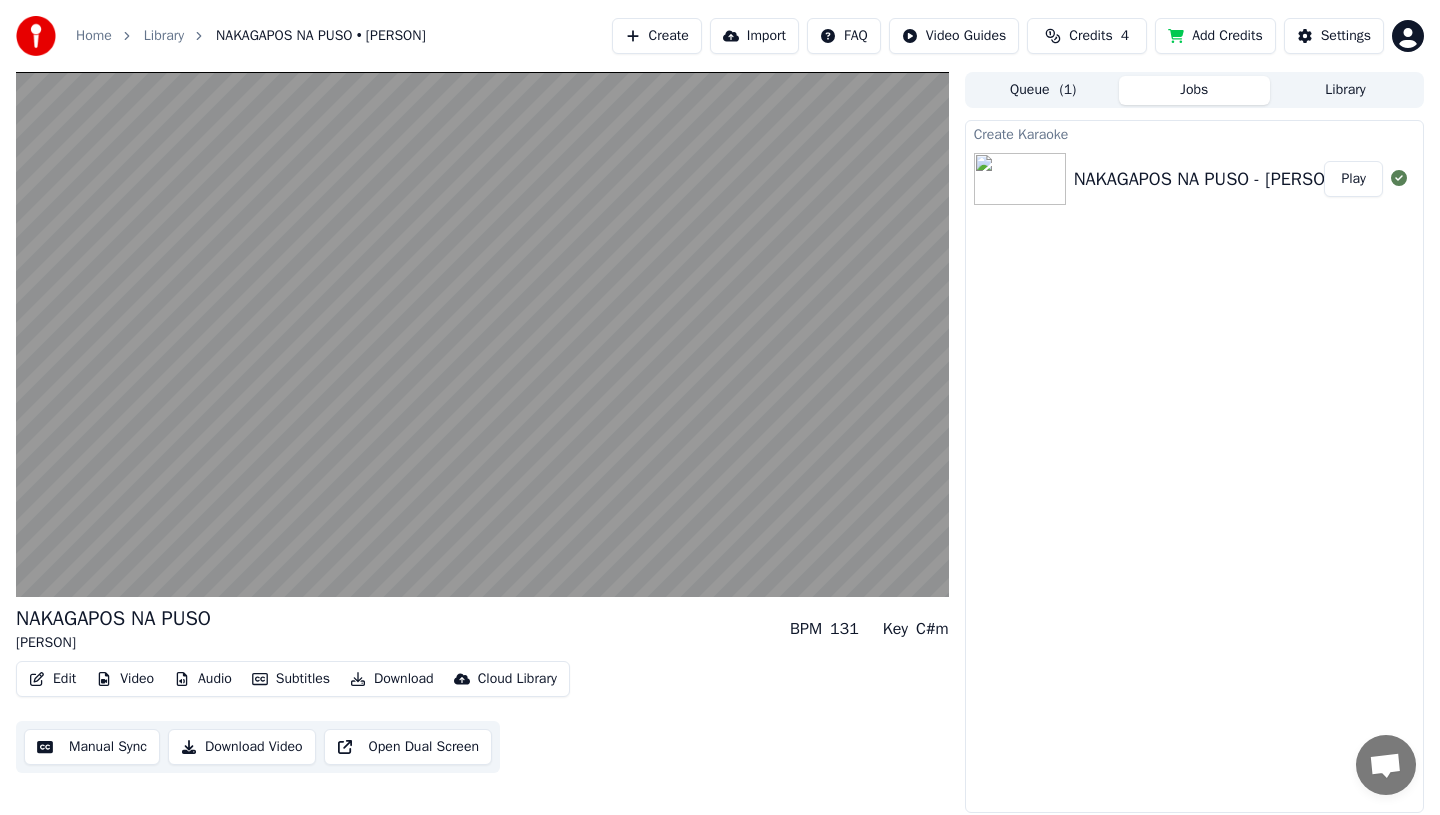click on "Create Karaoke  NAKAGAPOS NA PUSO - [PERSON] Play" at bounding box center [1194, 466] 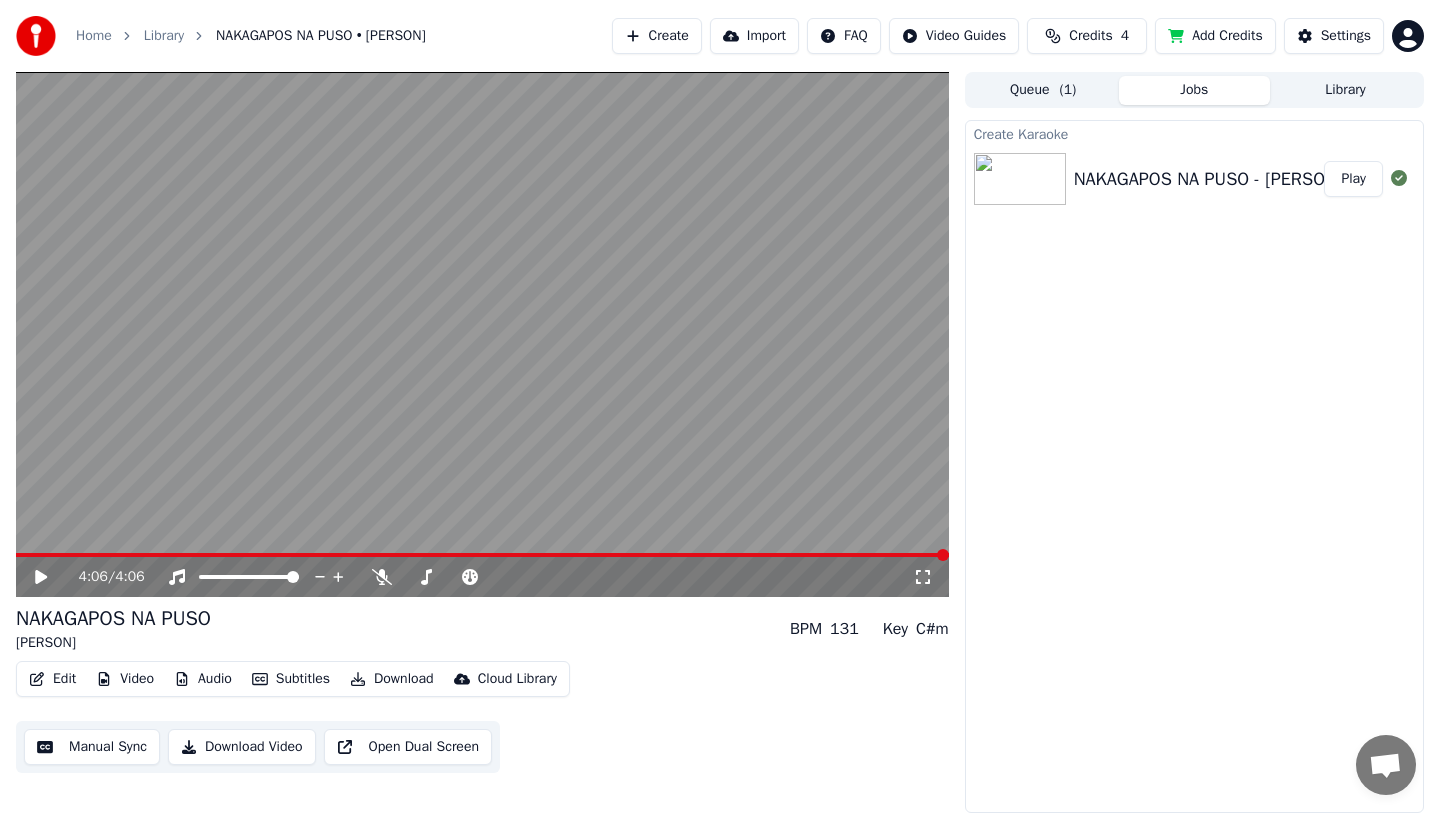 click on "NAKAGAPOS NA PUSO [PERSON] BPM 131 Key C#m" at bounding box center (482, 629) 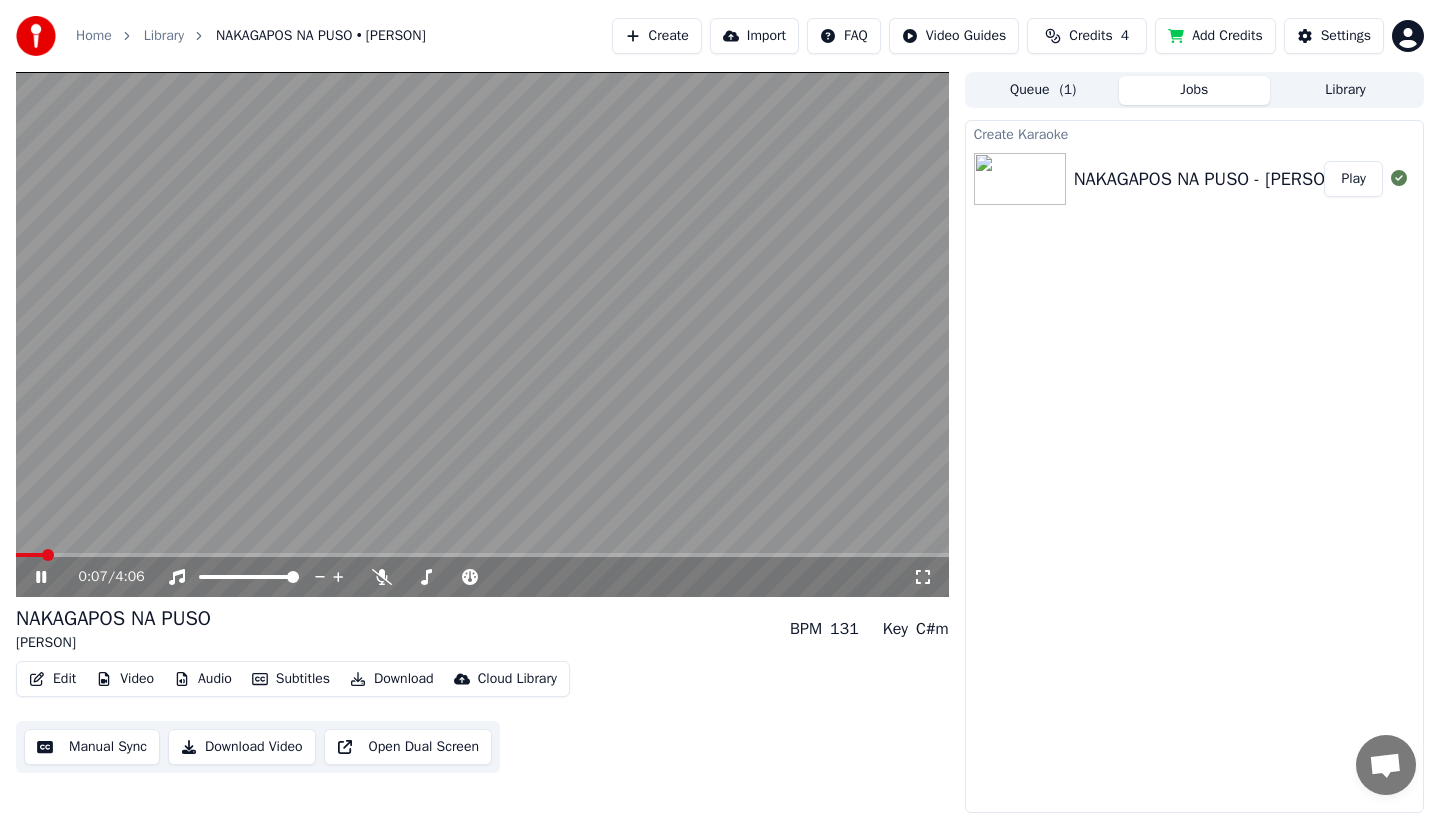 click at bounding box center [55, 577] 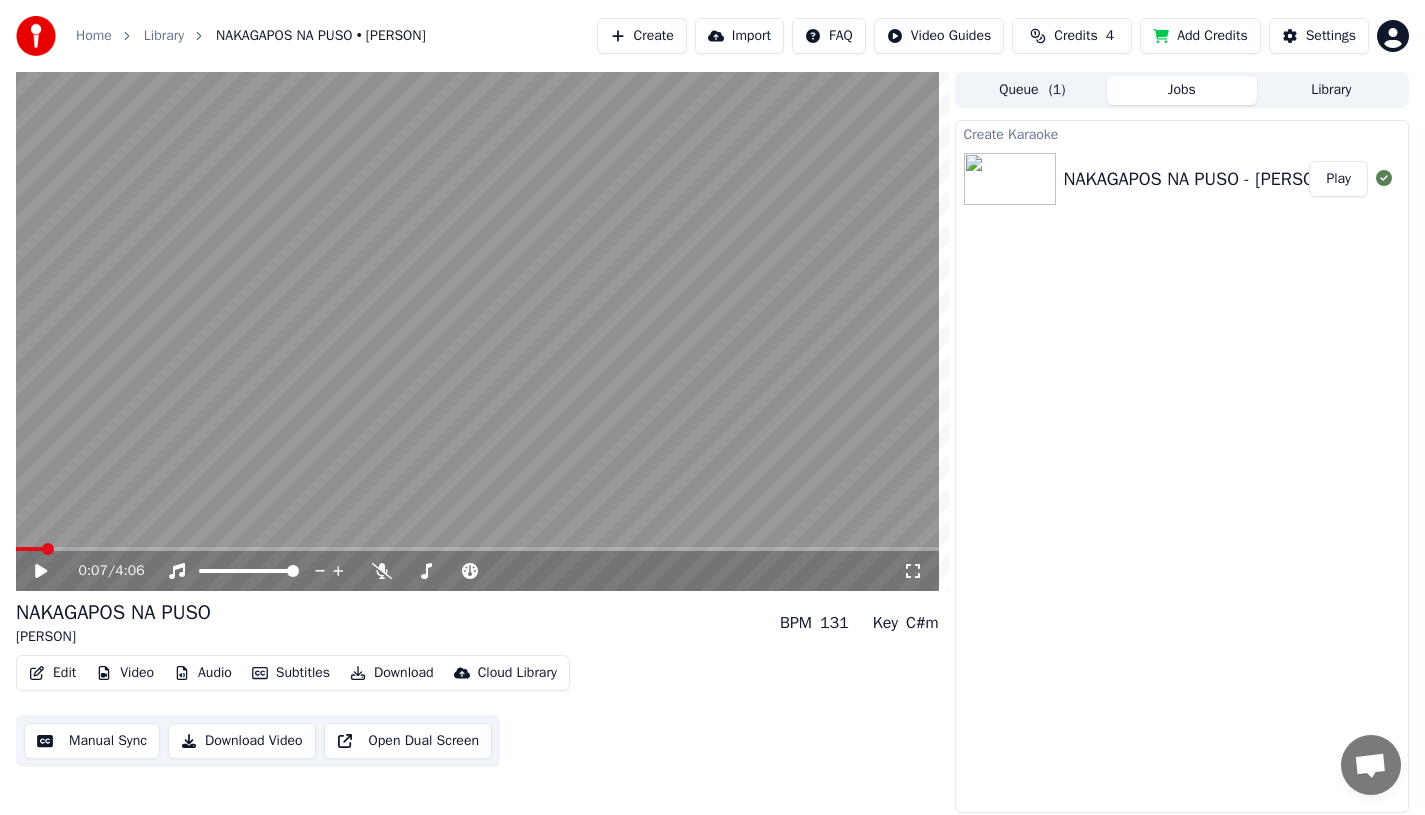 click on "Library" at bounding box center (1331, 90) 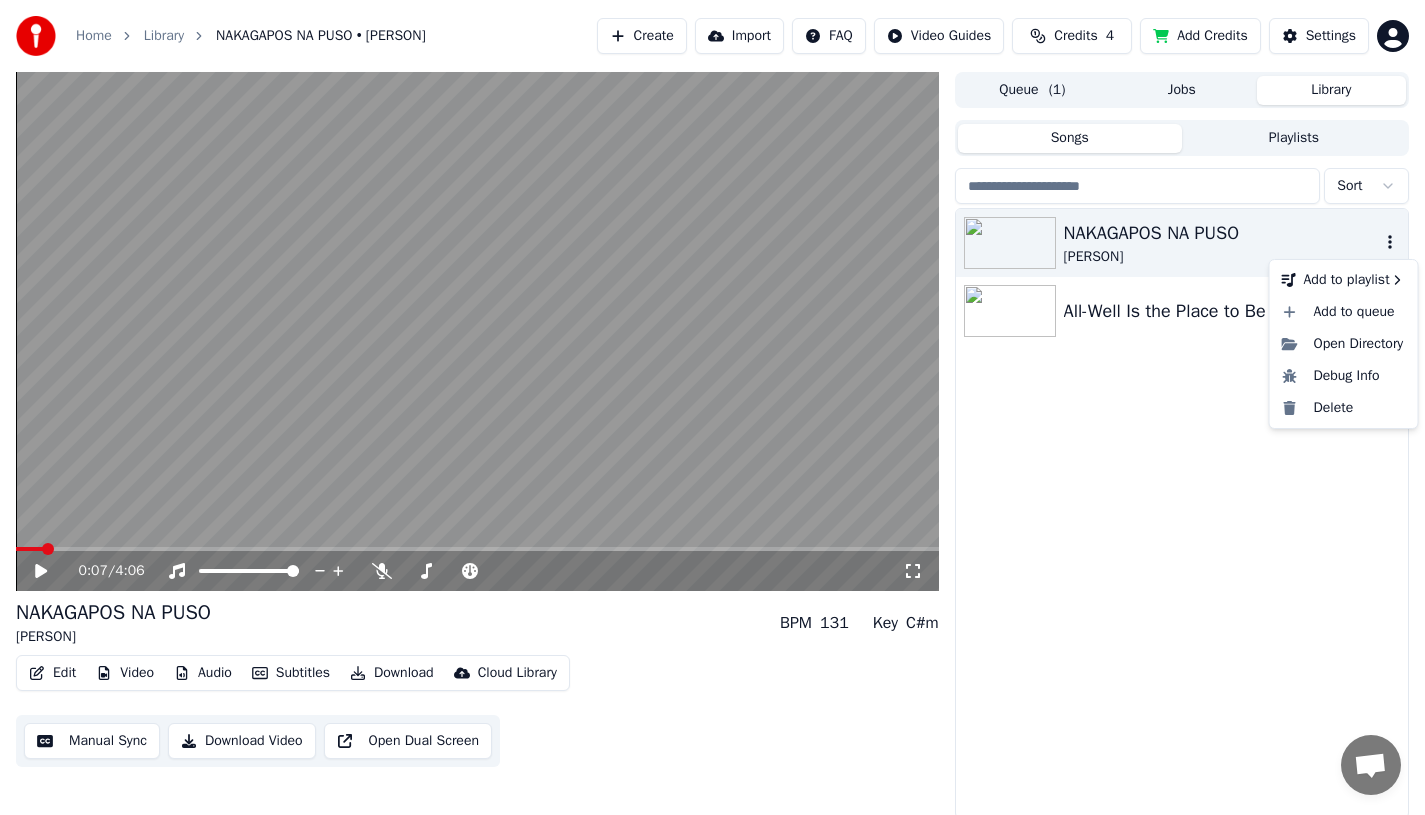 click at bounding box center (1390, 242) 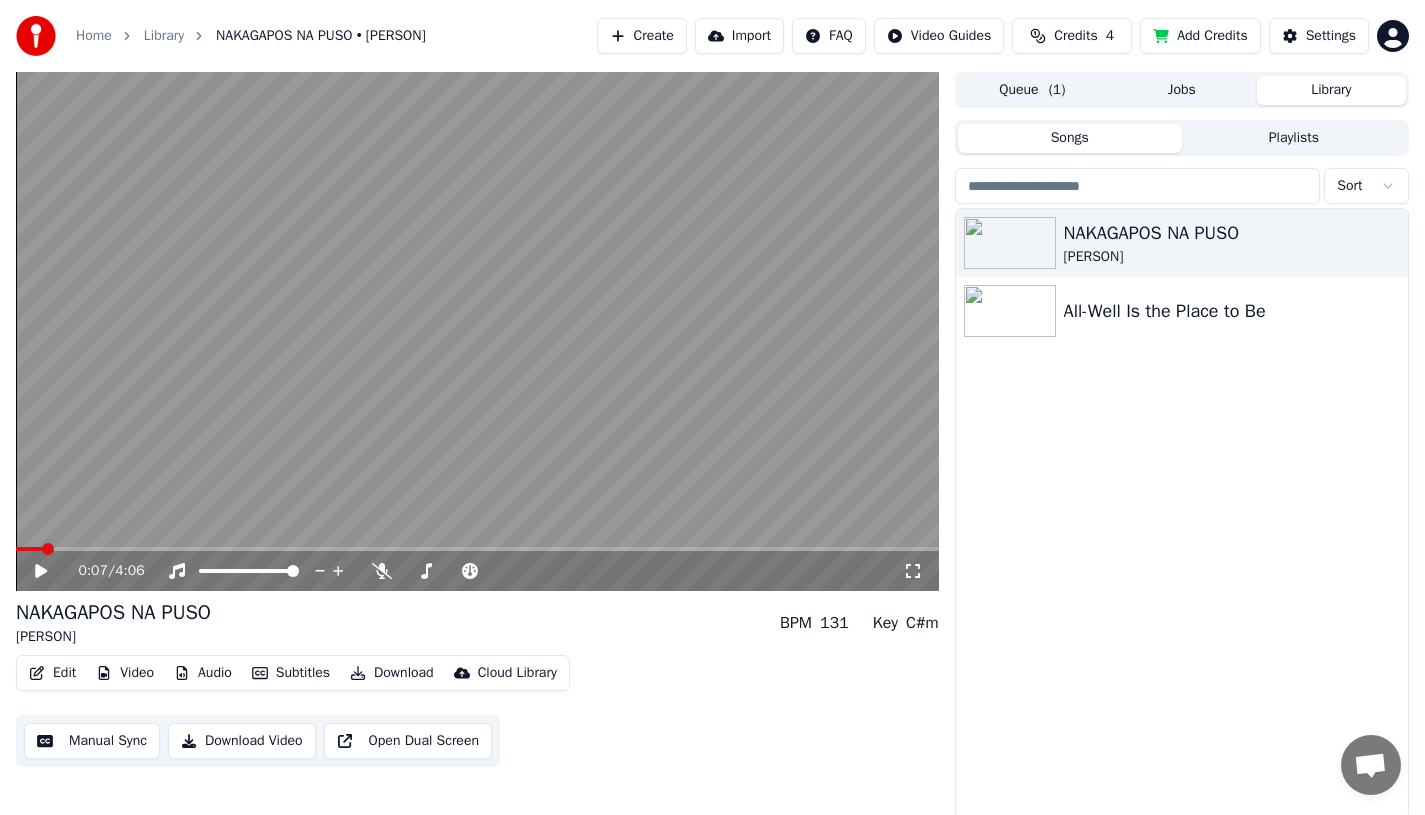 click on "NAKAGAPOS NA PUSO [PERSON] All-Well Is the Place to Be" at bounding box center [1182, 513] 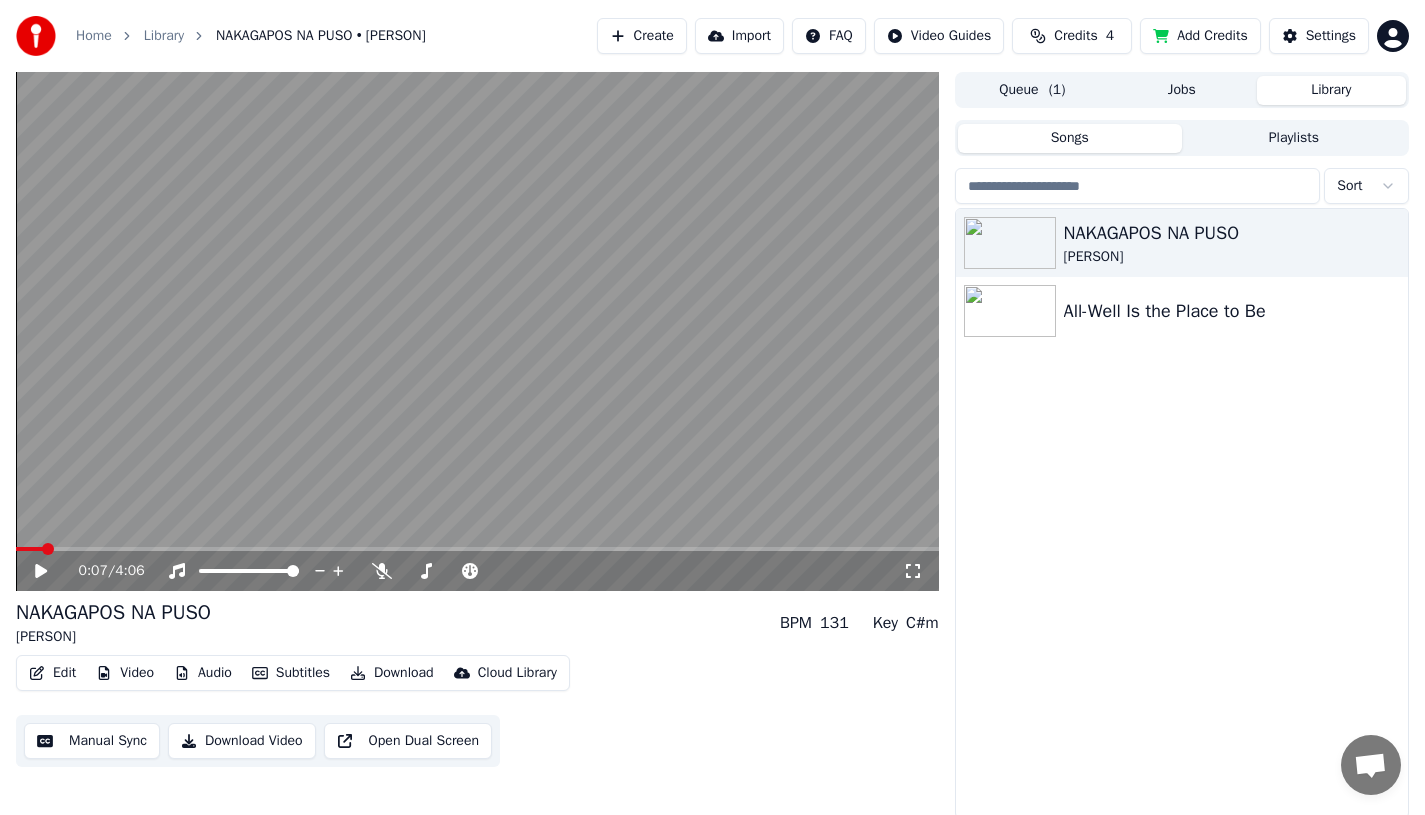 click on "Download Video" at bounding box center (242, 741) 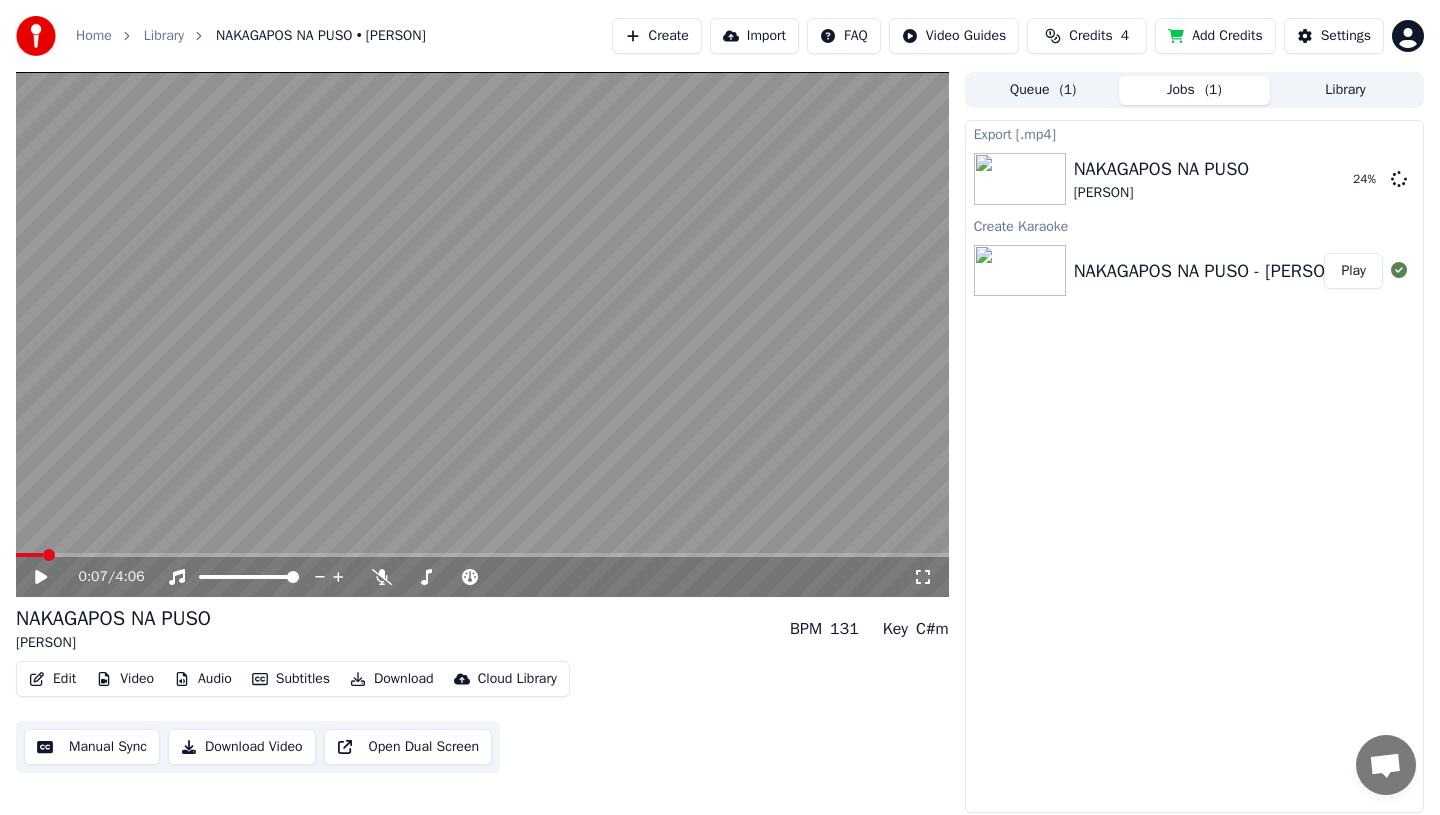click at bounding box center [55, 577] 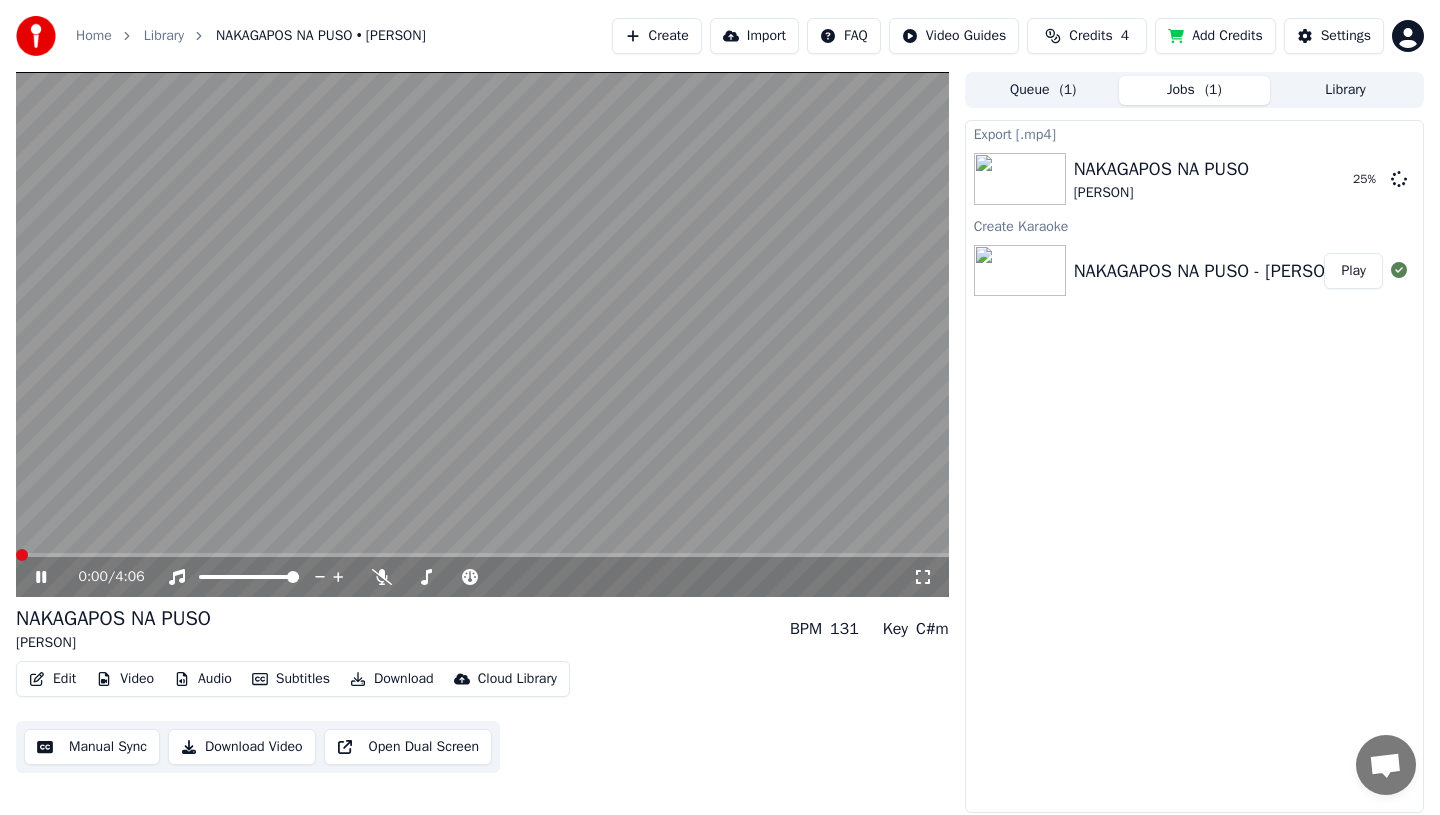 click on "0:00  /  4:06 NAKAGAPOS NA PUSO [PERSON] BPM 131 Key C#m Edit Video Audio Subtitles Download Cloud Library Manual Sync Download Video Open Dual Screen Queue ( 1 ) Jobs ( 1 ) Library Export [.mp4] NAKAGAPOS NA PUSO [PERSON] 25 % Create Karaoke  NAKAGAPOS NA PUSO - [PERSON] Play" at bounding box center [720, 442] 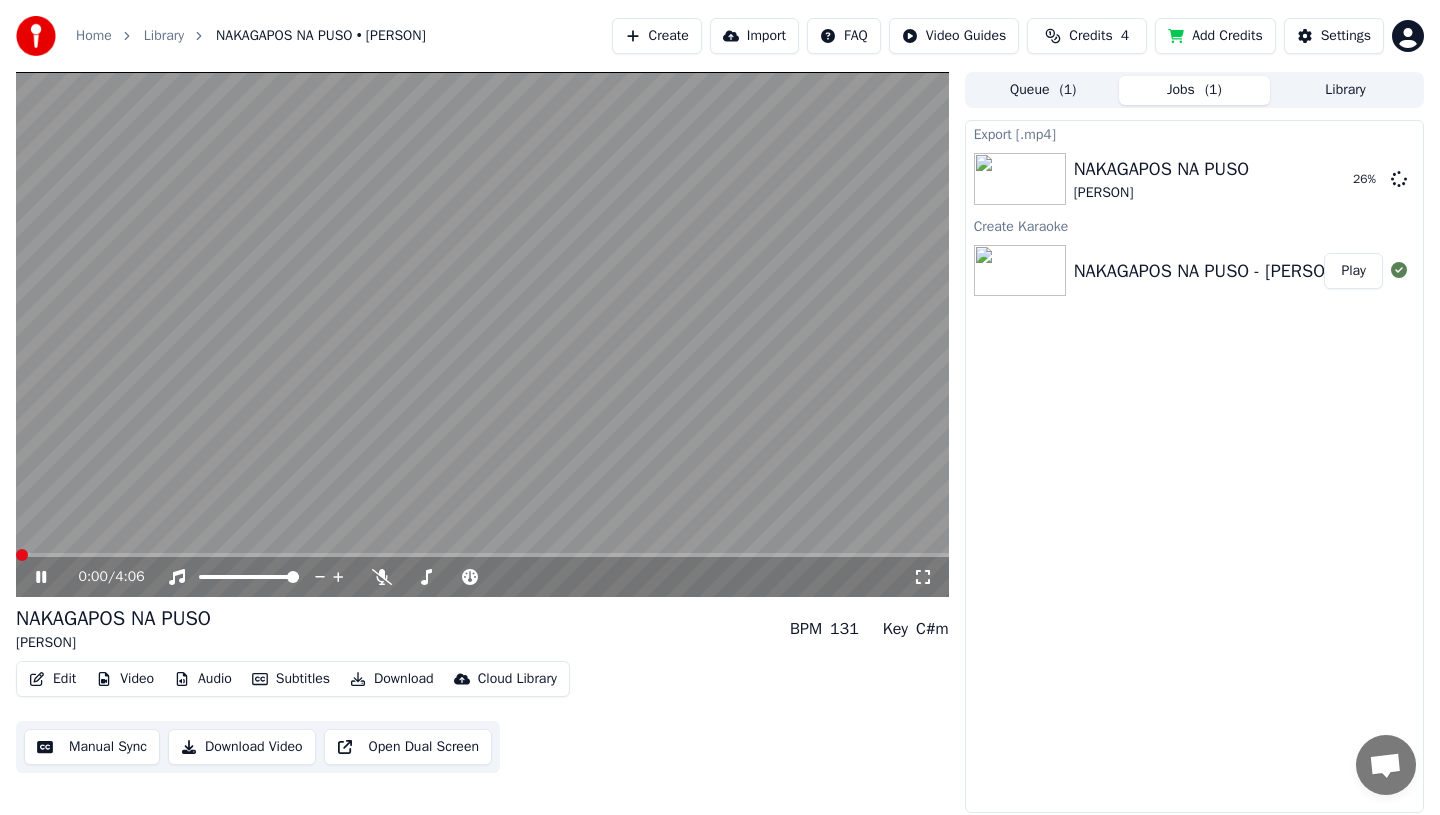click at bounding box center [55, 577] 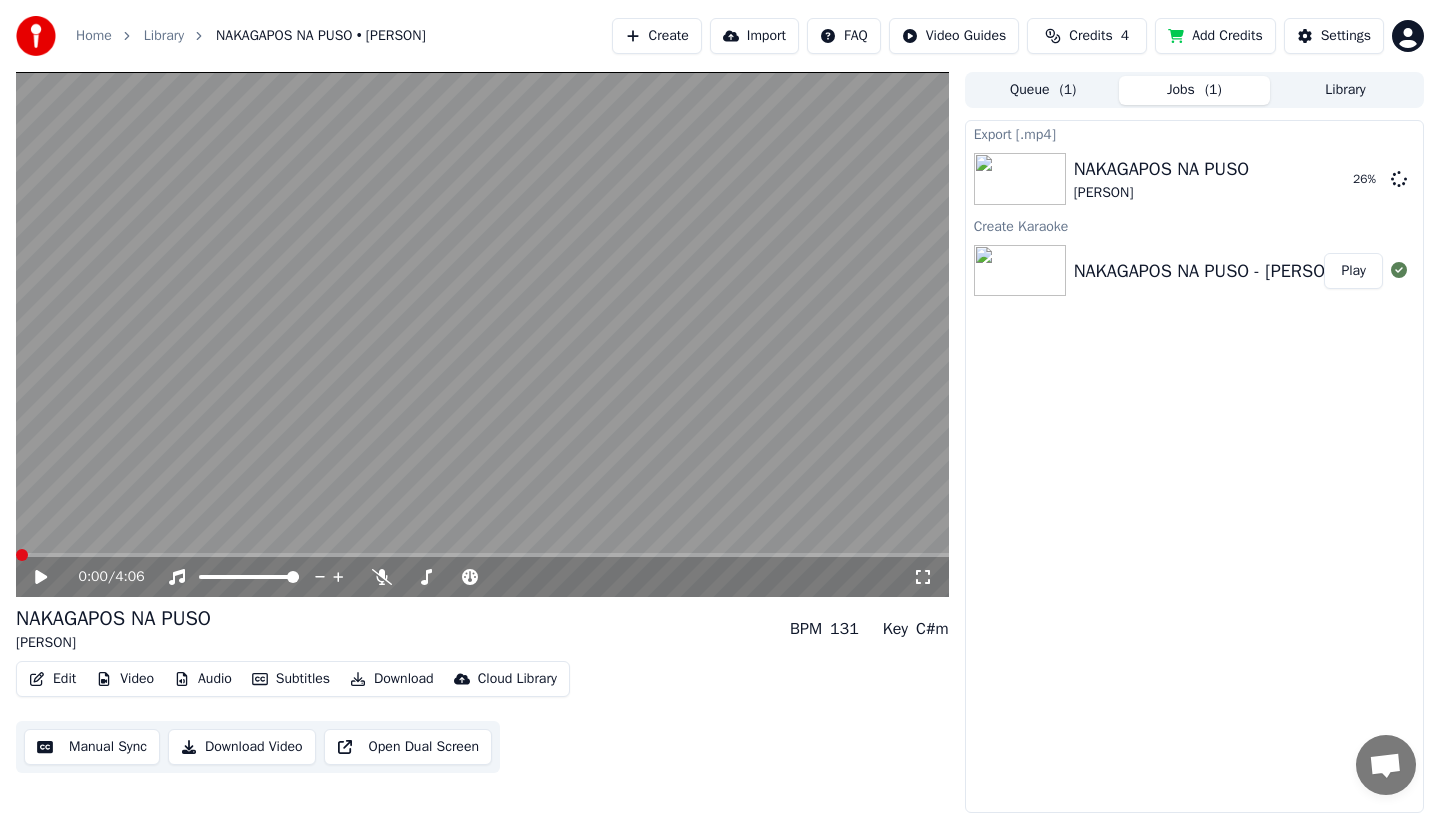 click at bounding box center (41, 577) 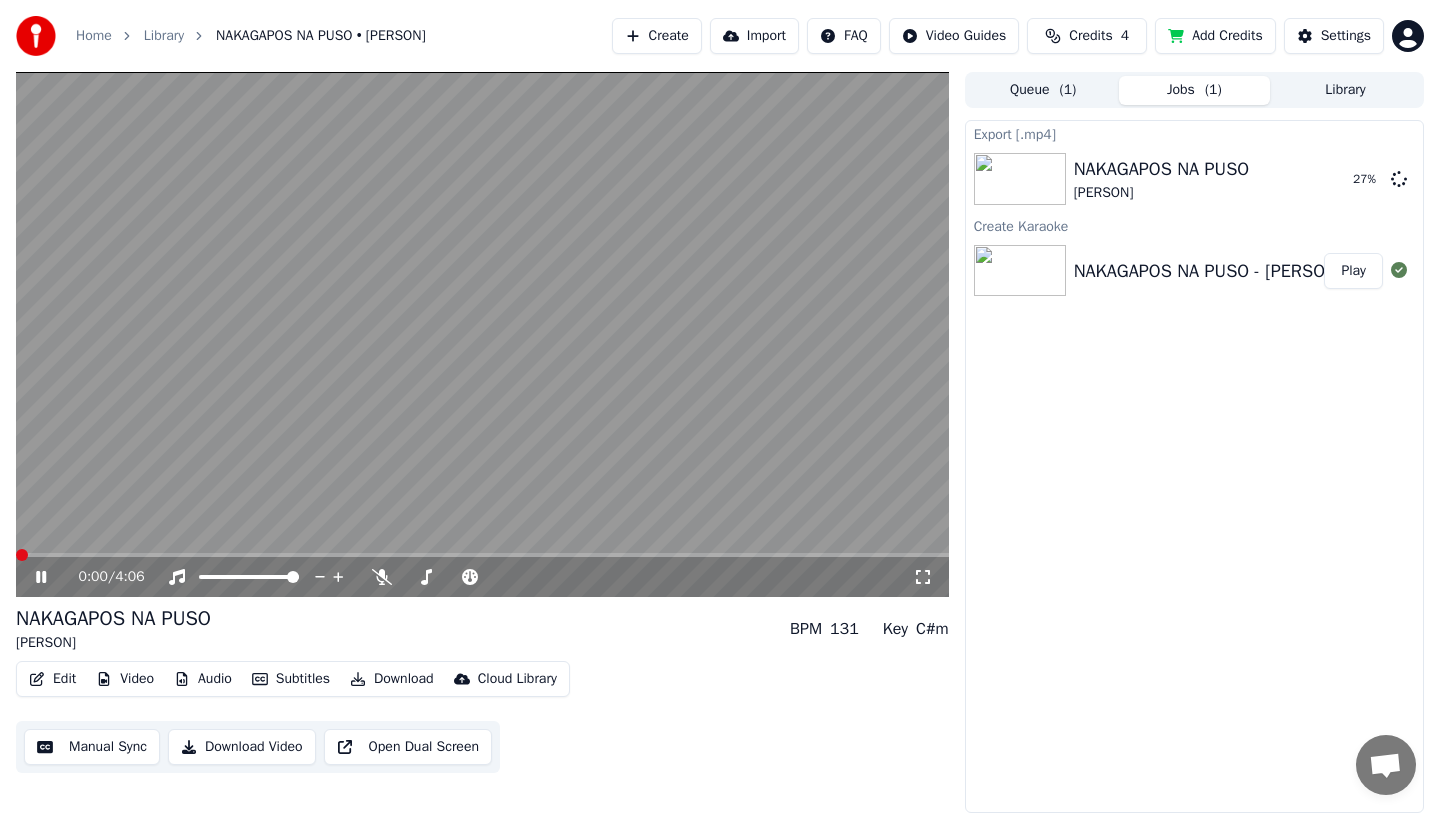 click on "0:00  /  4:06" at bounding box center [482, 575] 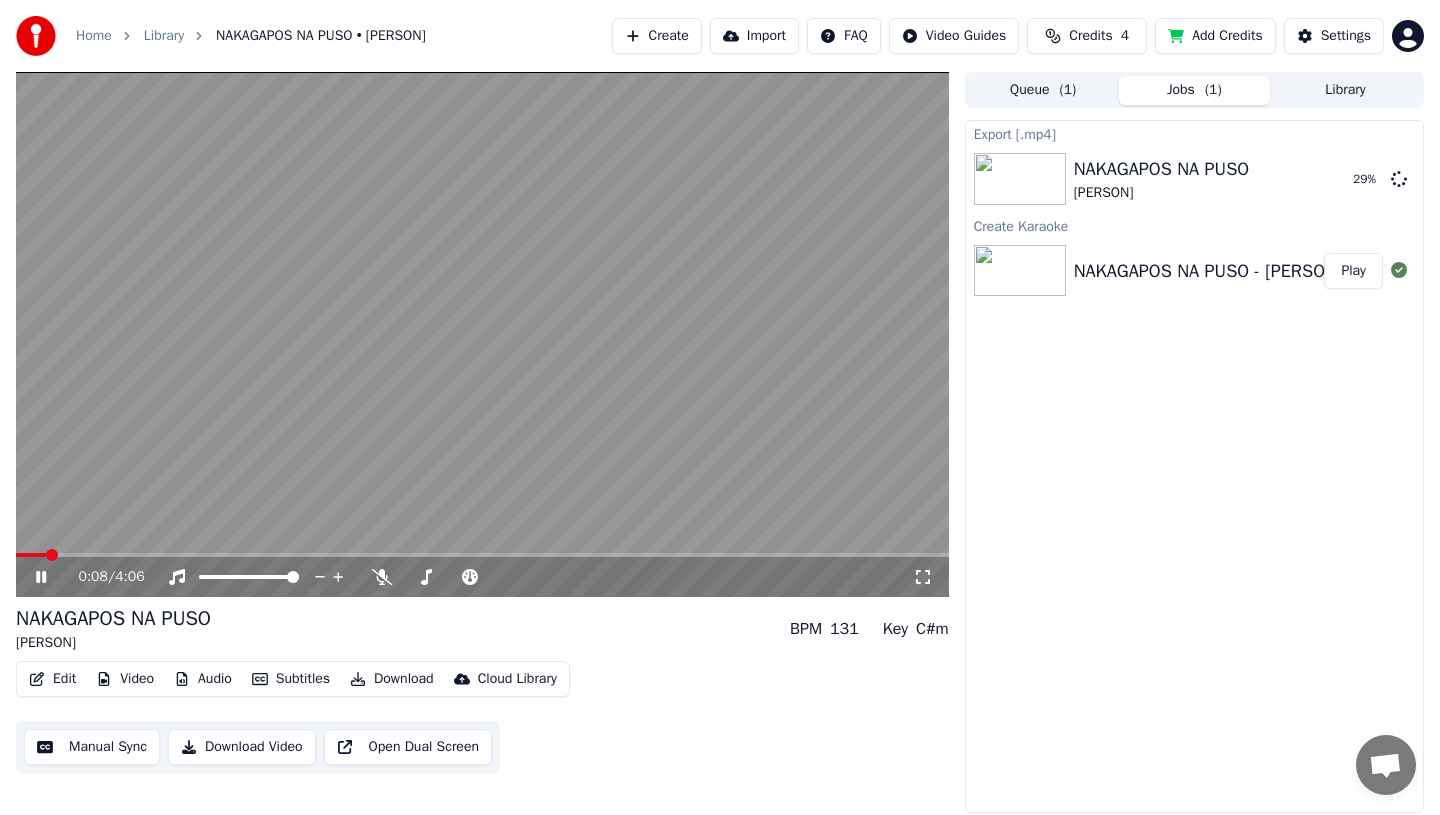 click on "NAKAGAPOS NA PUSO [PERSON] BPM 131 Key C#m" at bounding box center (482, 629) 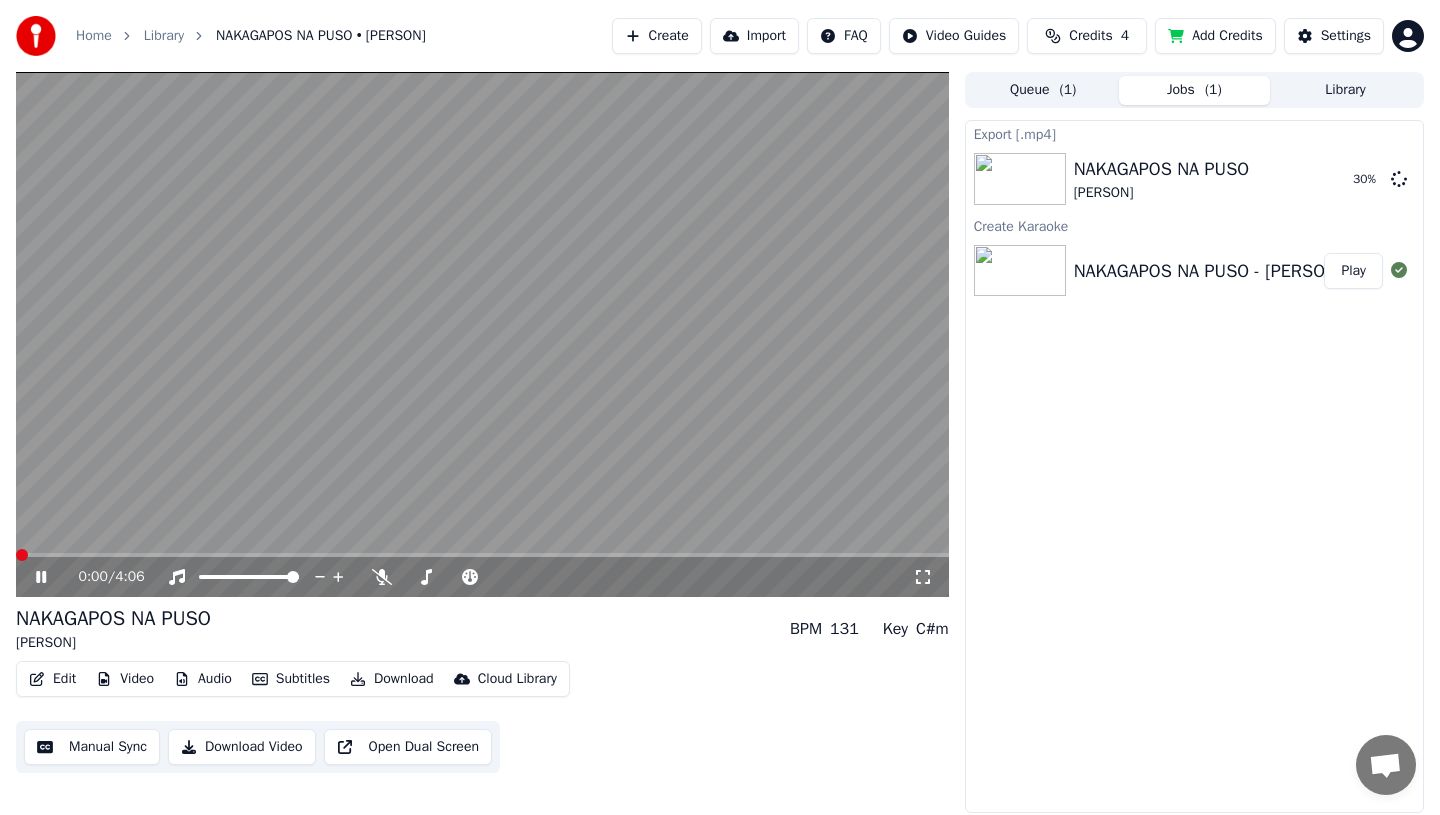 click at bounding box center (22, 555) 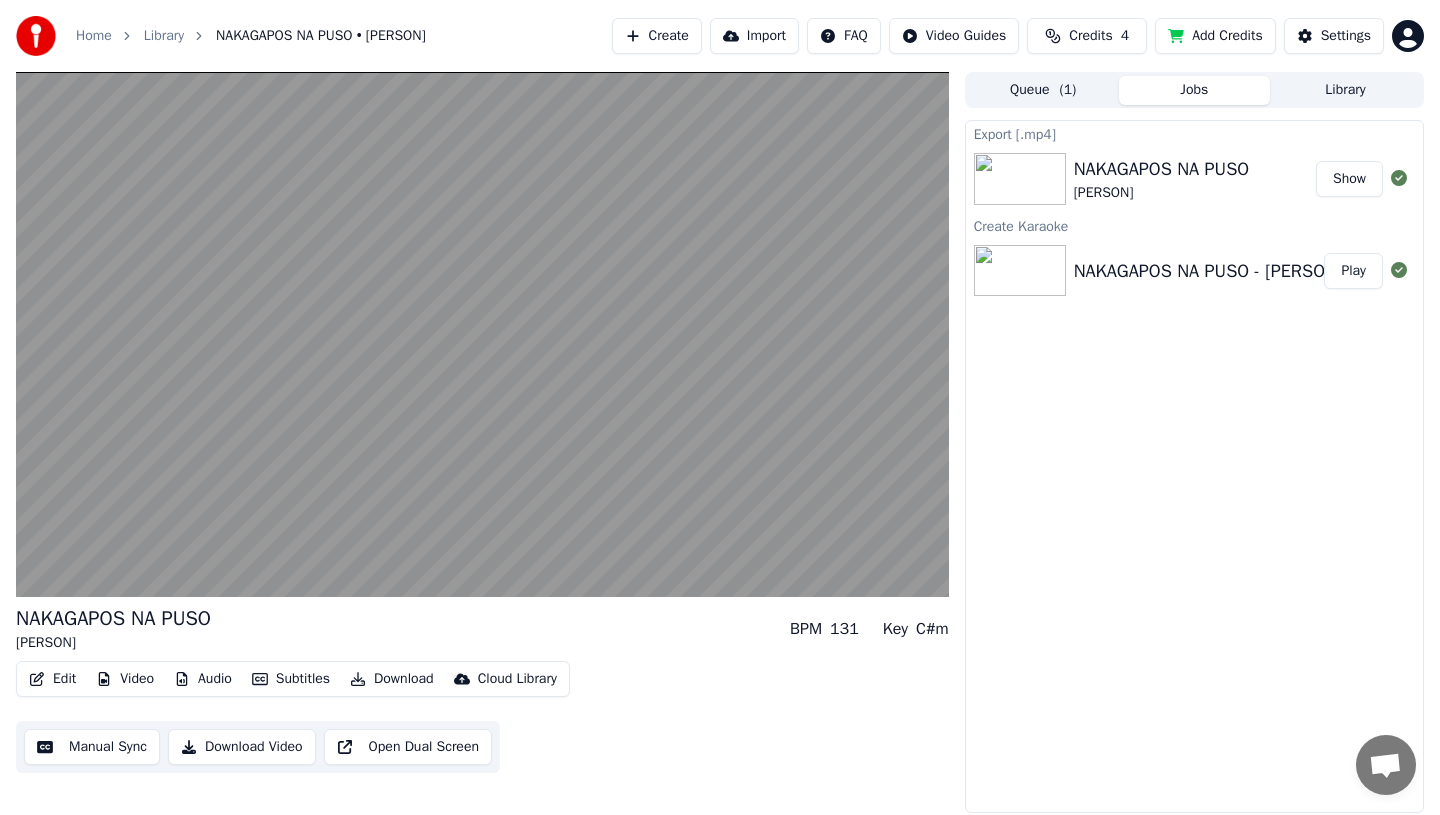 click on "Show" at bounding box center [1349, 179] 